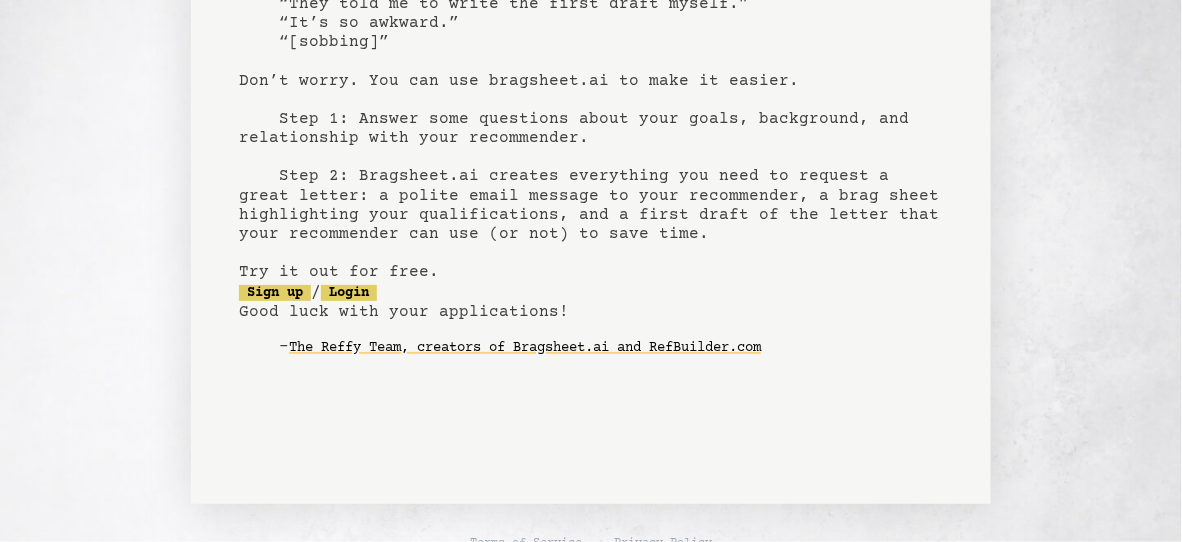 scroll, scrollTop: 271, scrollLeft: 0, axis: vertical 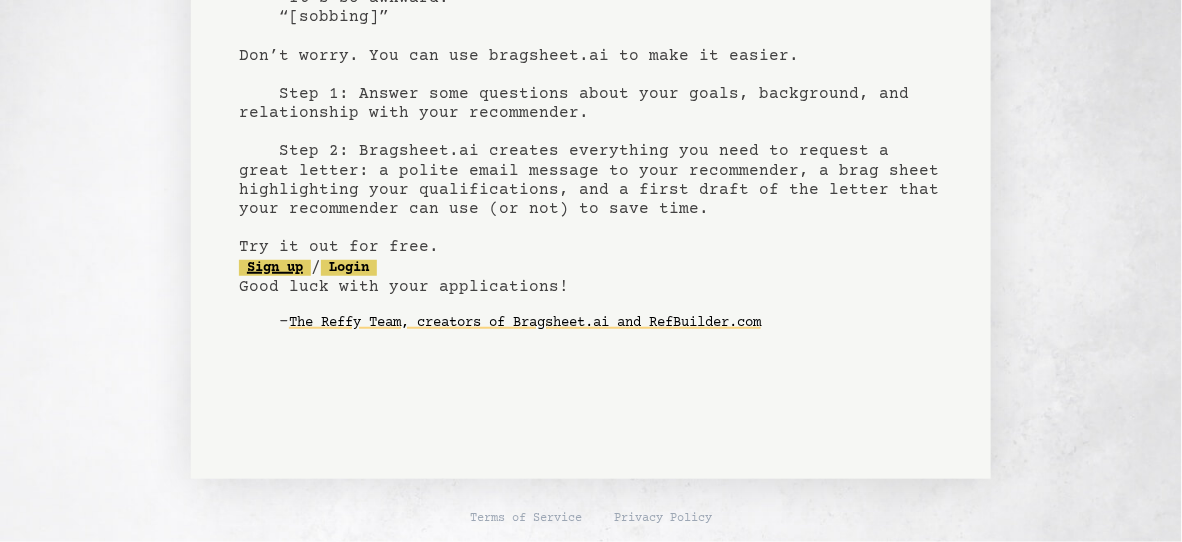 click on "Sign up" at bounding box center [275, 268] 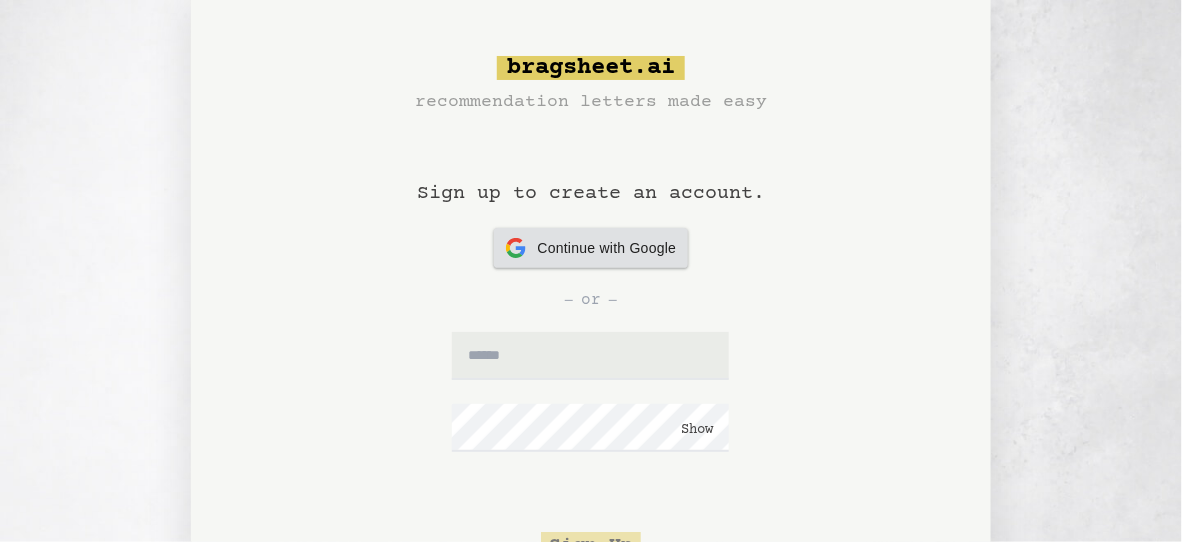 click on "Continue with Google   Continue with Google" at bounding box center (591, 248) 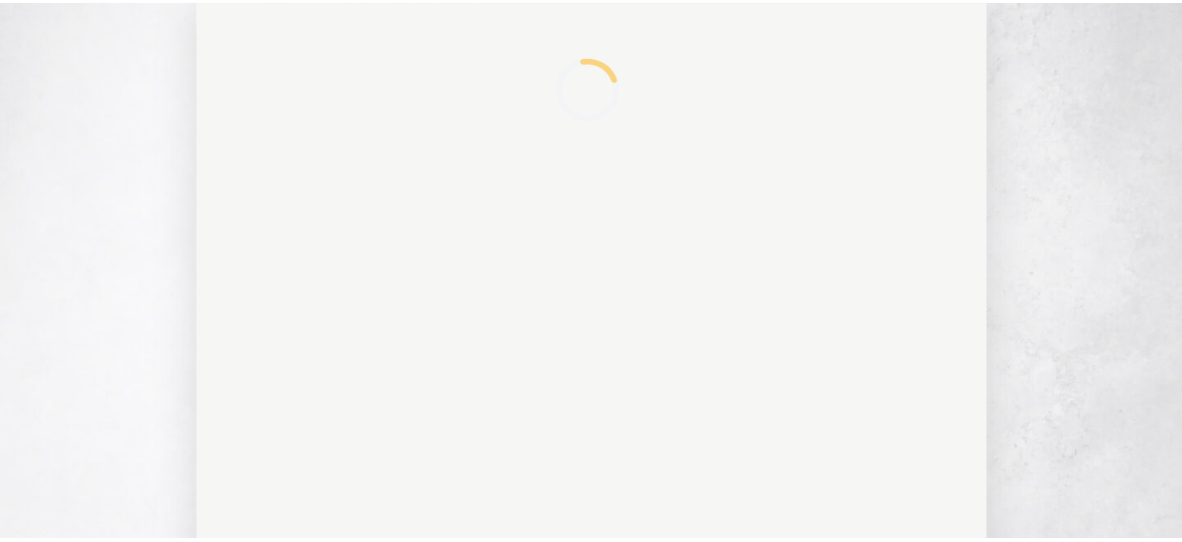 scroll, scrollTop: 0, scrollLeft: 0, axis: both 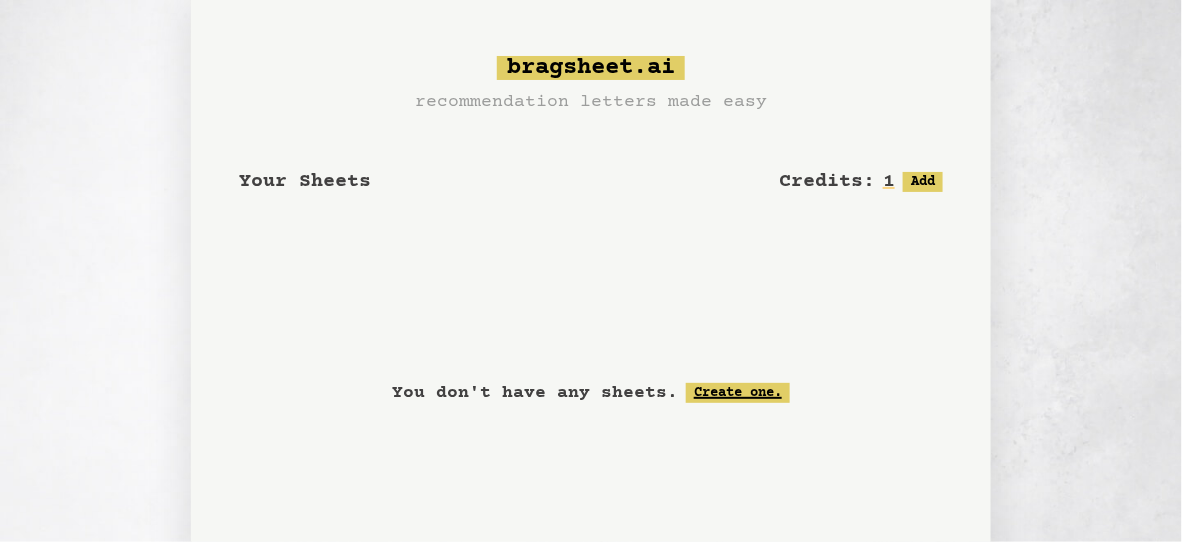 click on "Create one." at bounding box center [738, 393] 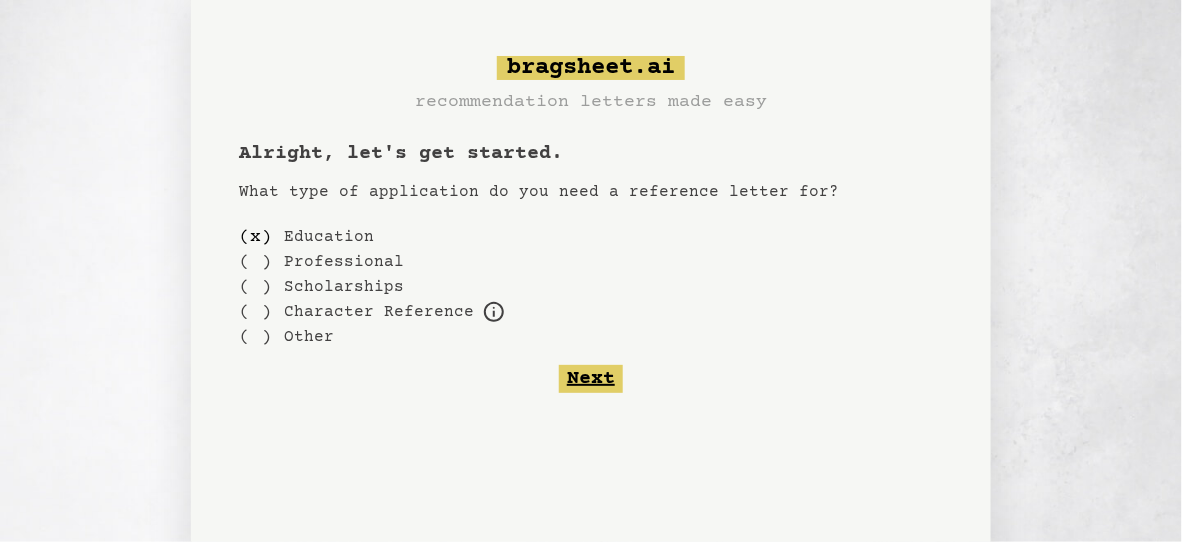 click on "Next" at bounding box center [591, 379] 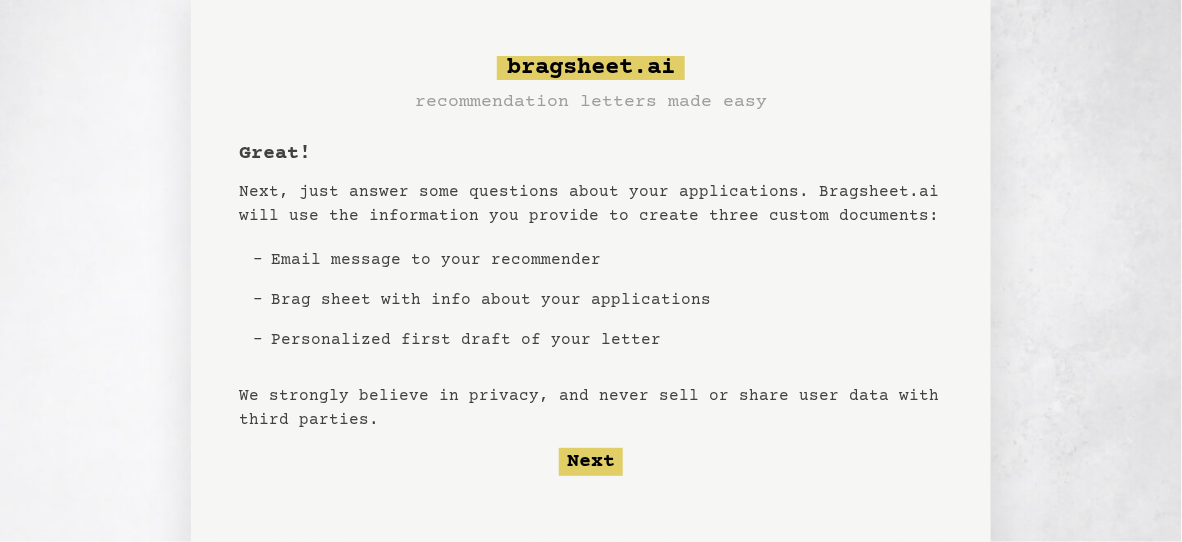 click on "Personalized first draft of your letter" at bounding box center (491, 340) 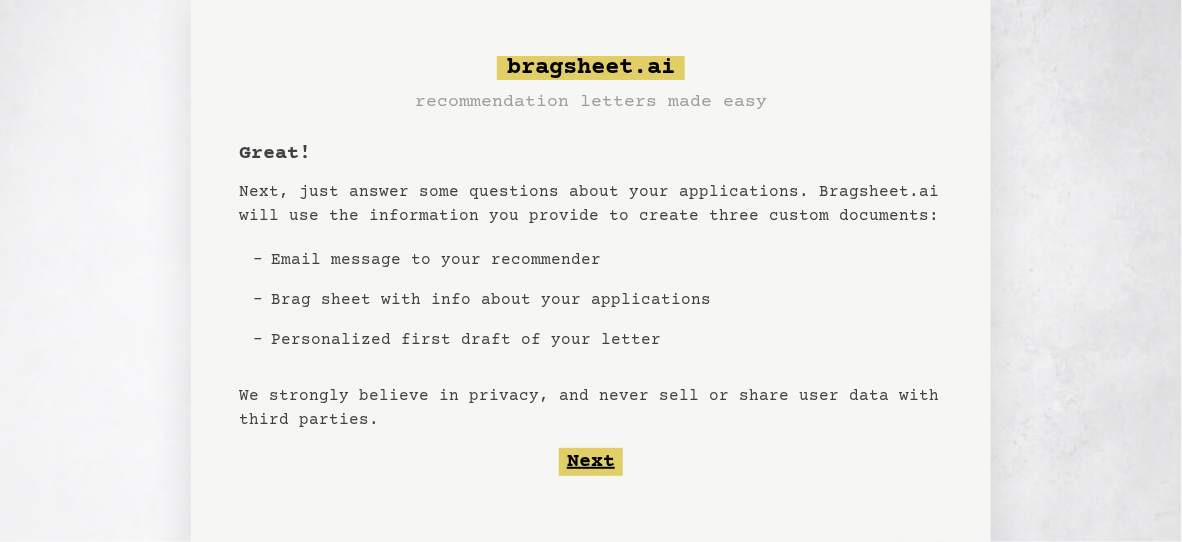 click on "Next" at bounding box center [591, 462] 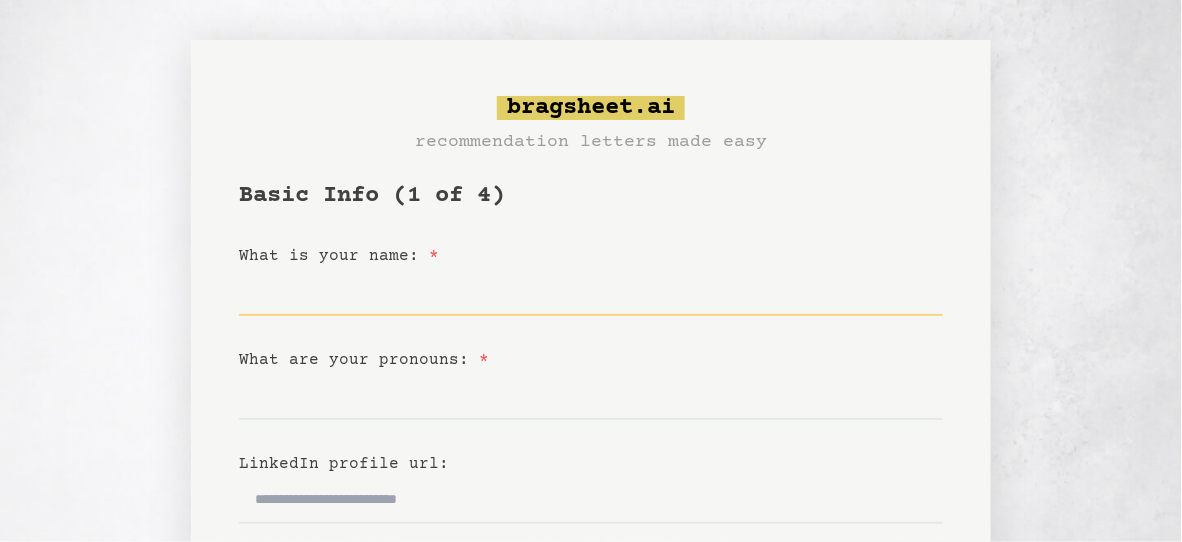 click on "What is your name:   *" at bounding box center (591, 292) 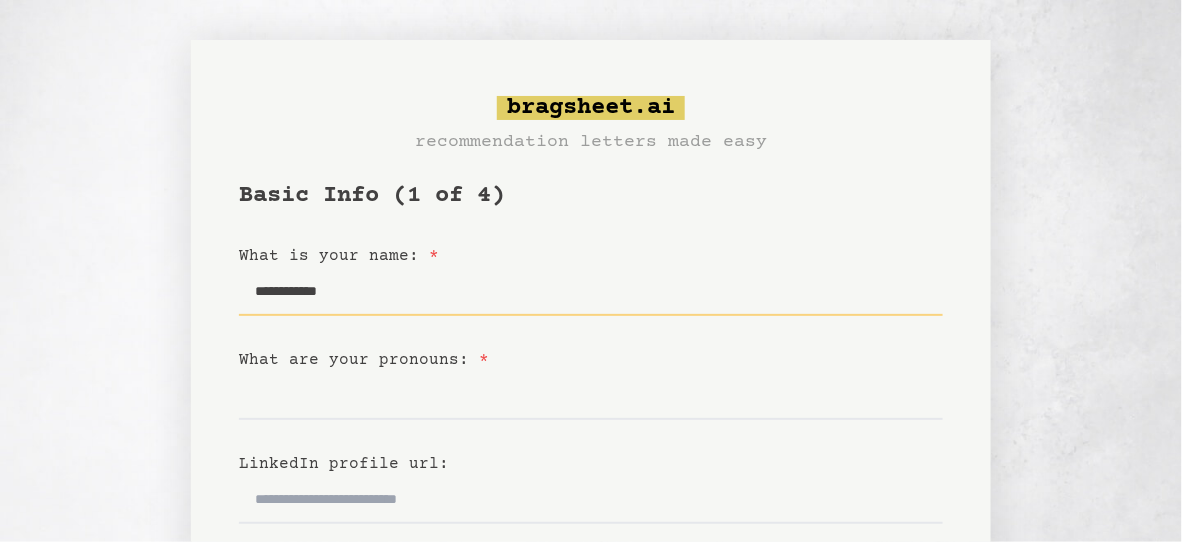 type on "**********" 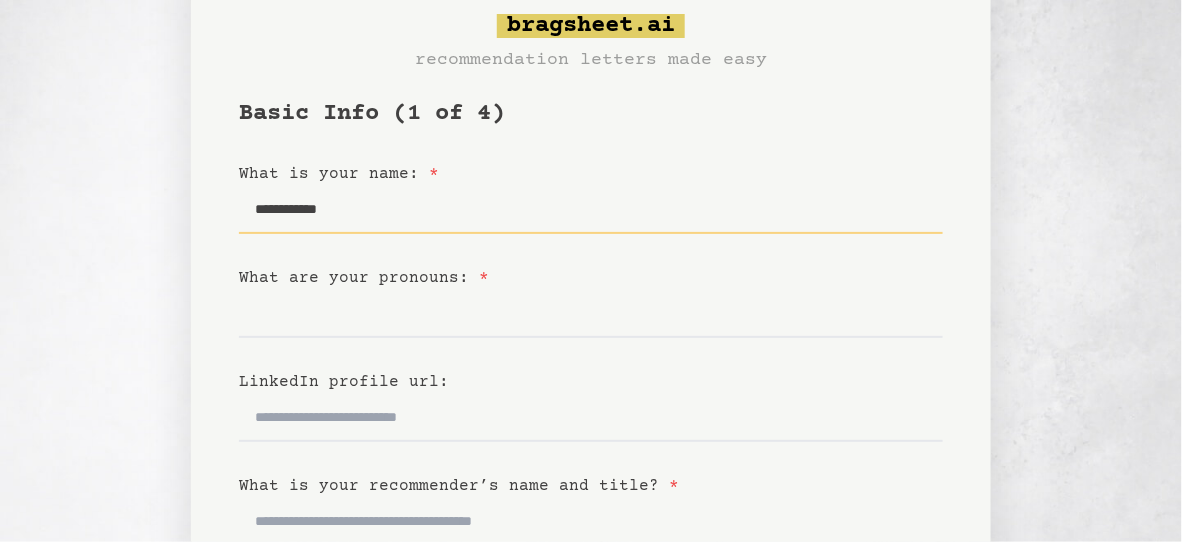 scroll, scrollTop: 100, scrollLeft: 0, axis: vertical 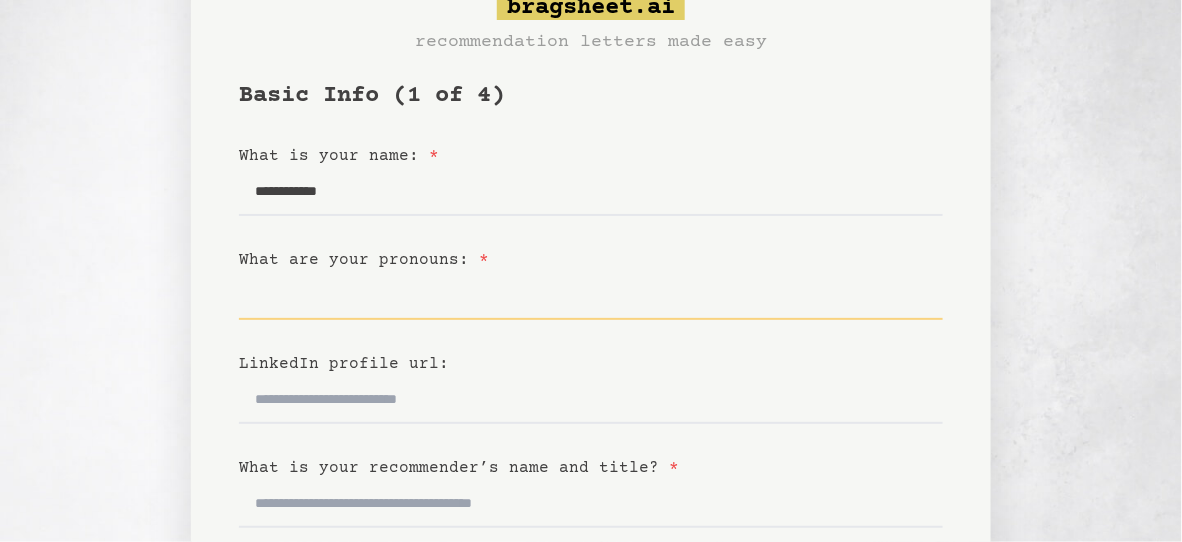 click on "What are your pronouns:   *" at bounding box center [591, 296] 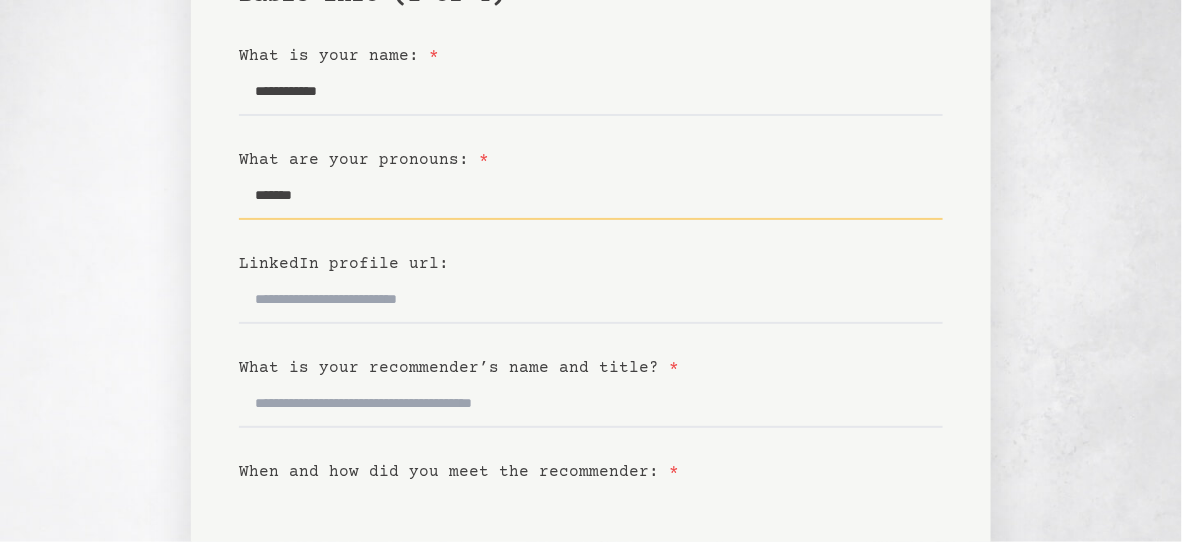 scroll, scrollTop: 300, scrollLeft: 0, axis: vertical 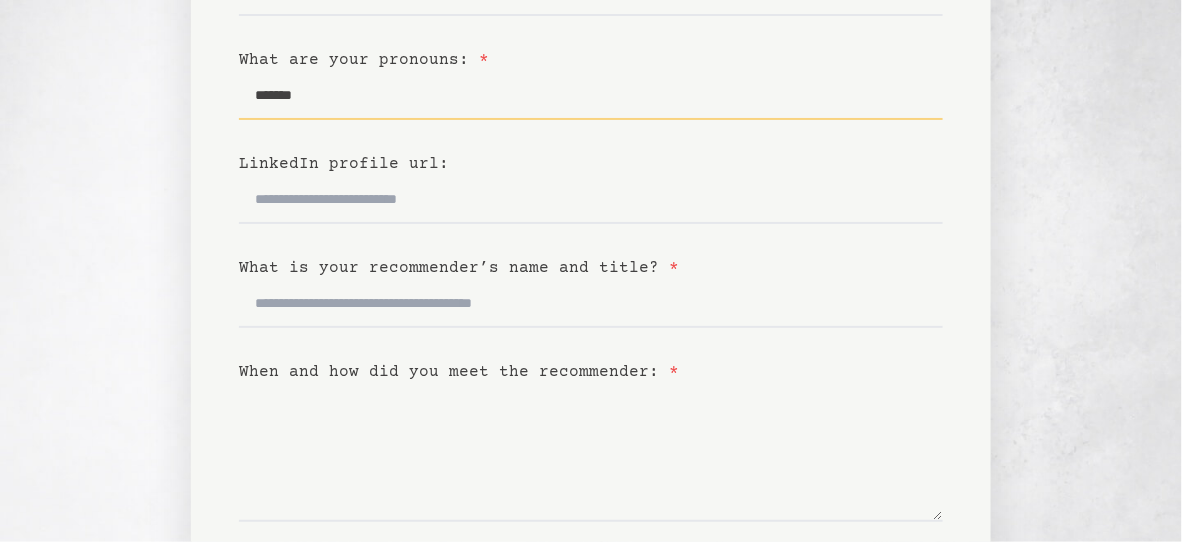 type on "*******" 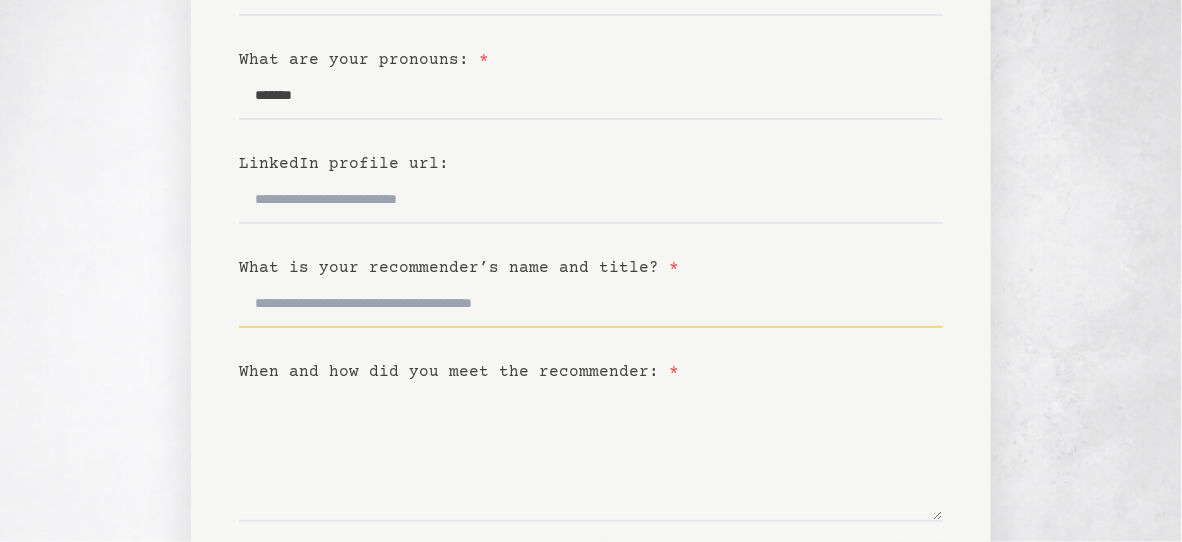 click on "What is your recommender’s name and title?   *" at bounding box center (591, 304) 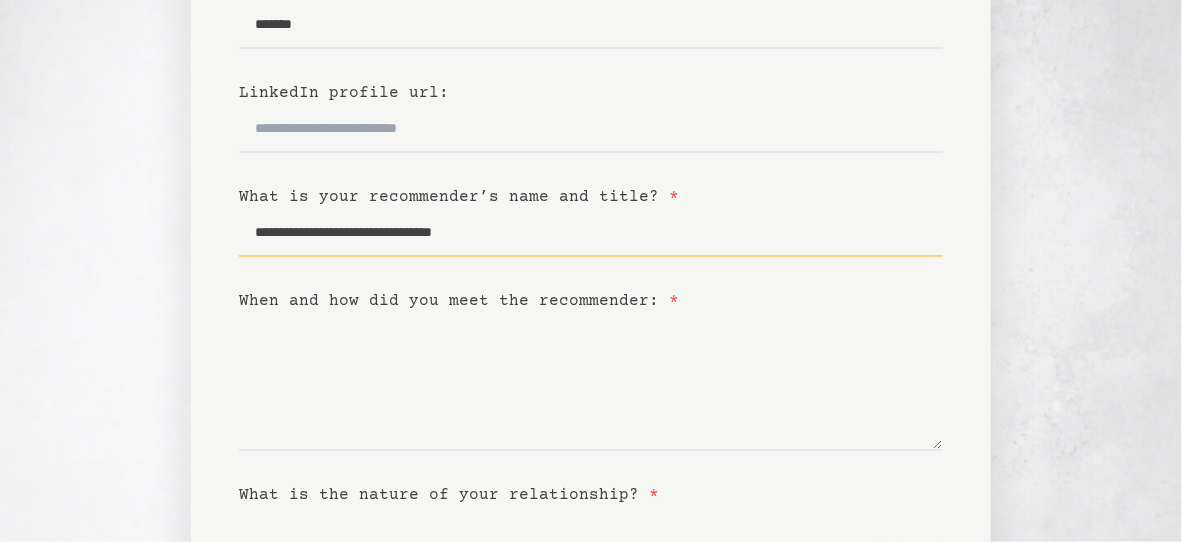 scroll, scrollTop: 400, scrollLeft: 0, axis: vertical 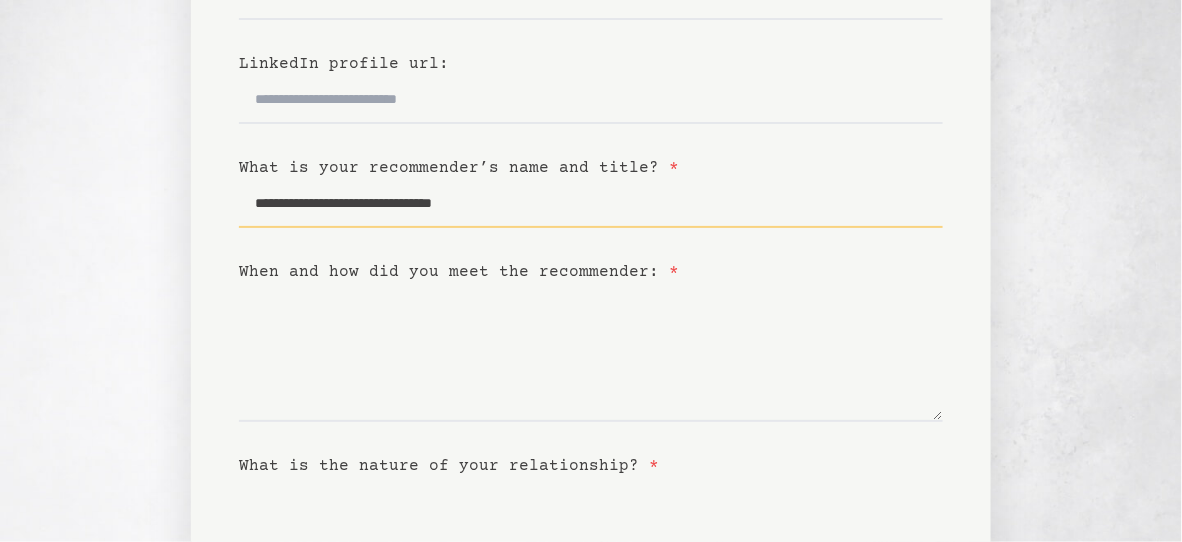 type on "**********" 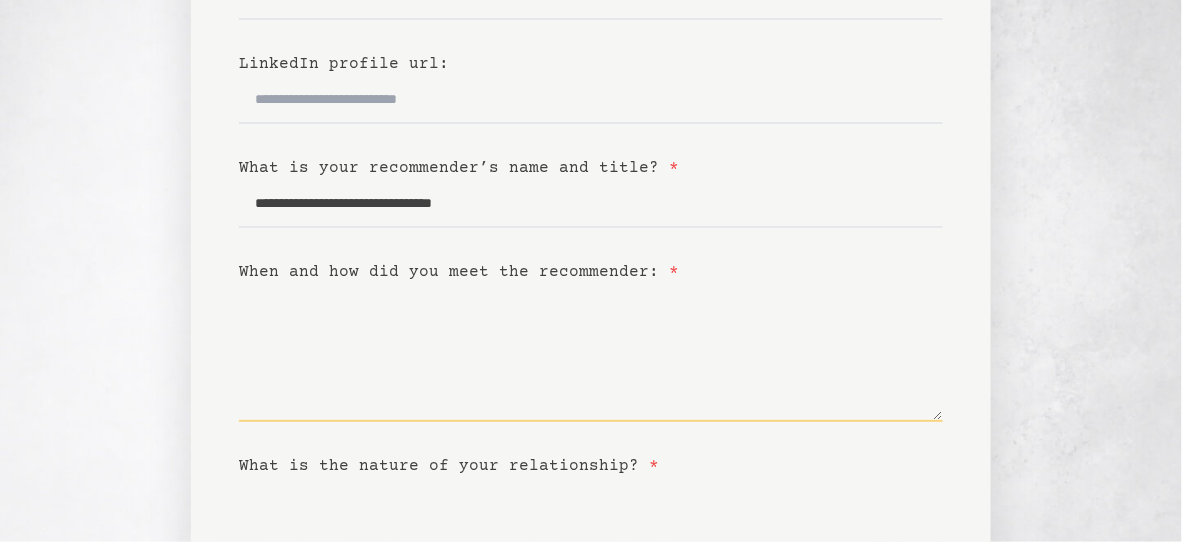 click on "When and how did you meet the recommender:   *" at bounding box center (591, 353) 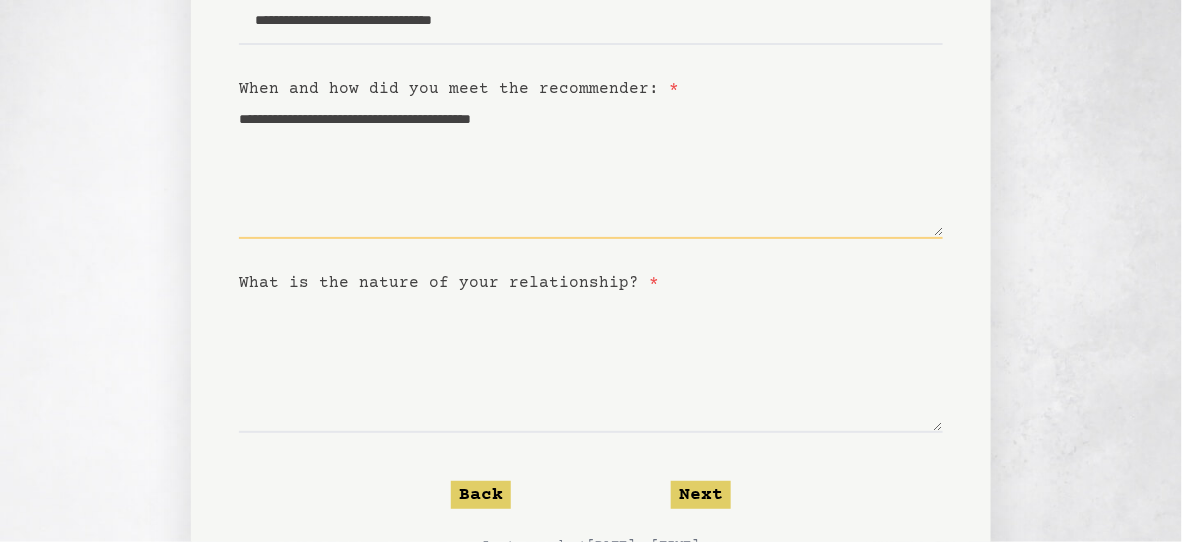 scroll, scrollTop: 600, scrollLeft: 0, axis: vertical 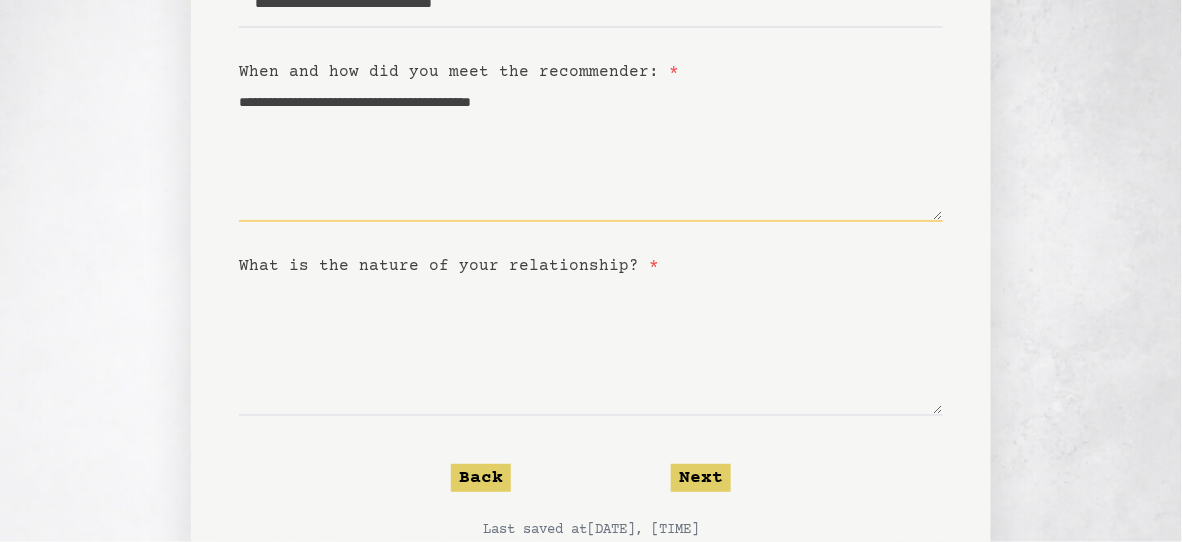 type on "**********" 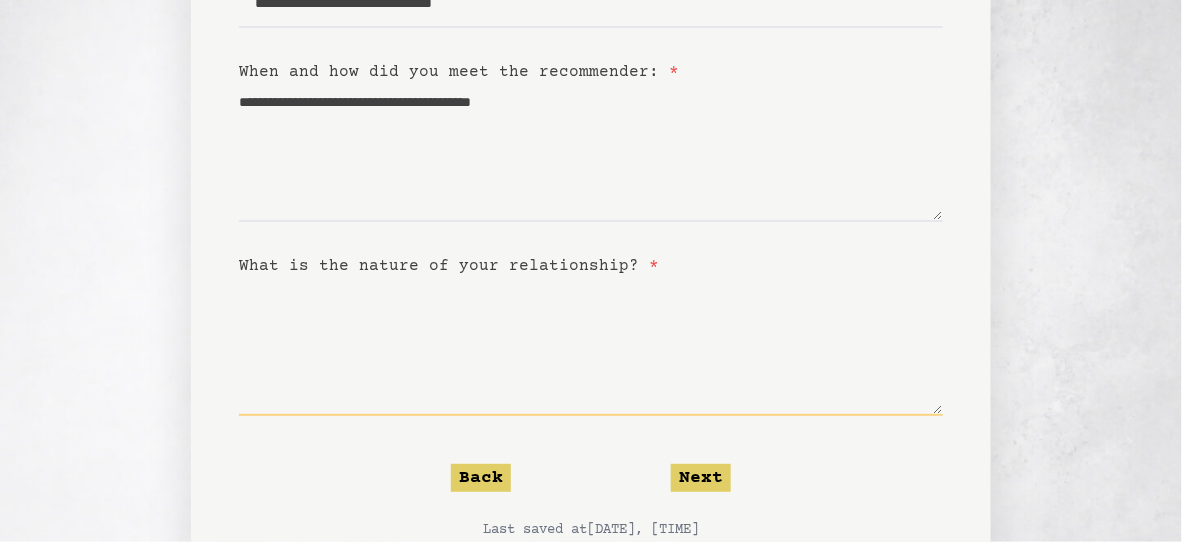 click on "What is the nature of your relationship?   *" at bounding box center (591, 347) 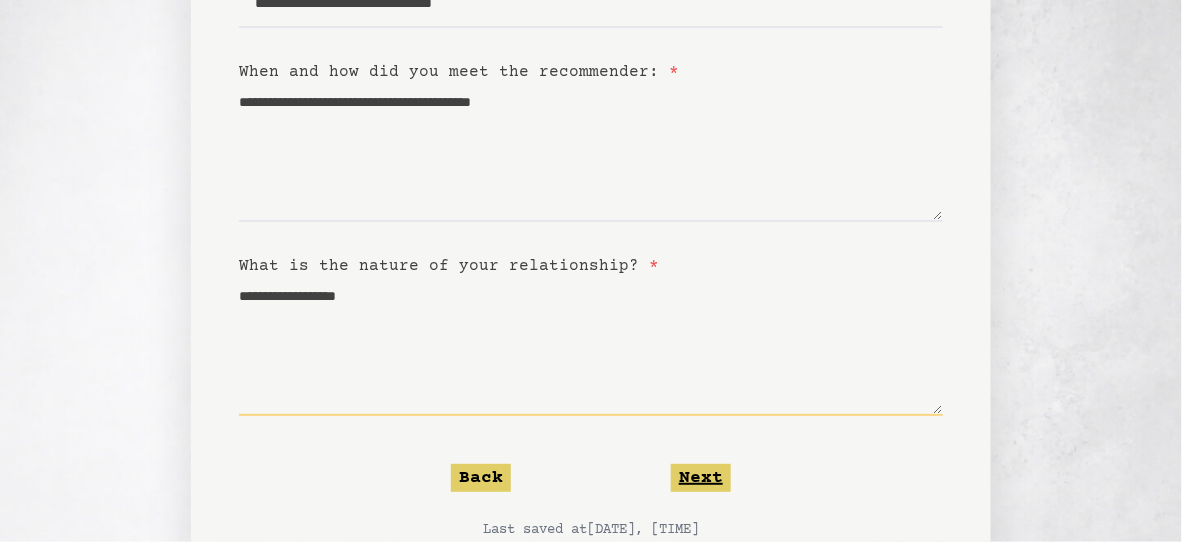 type on "**********" 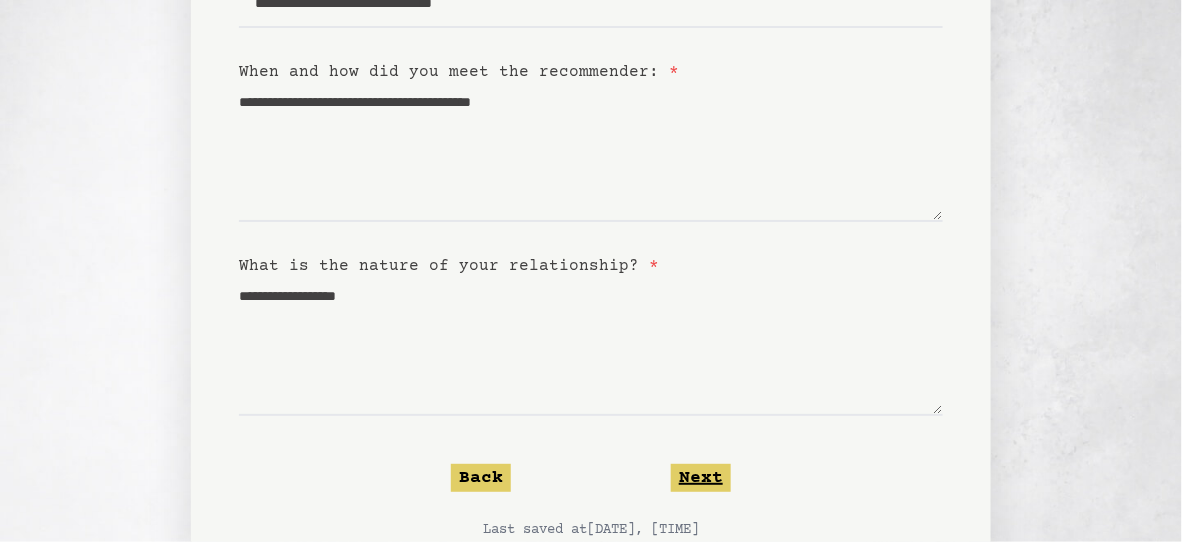 click on "Next" 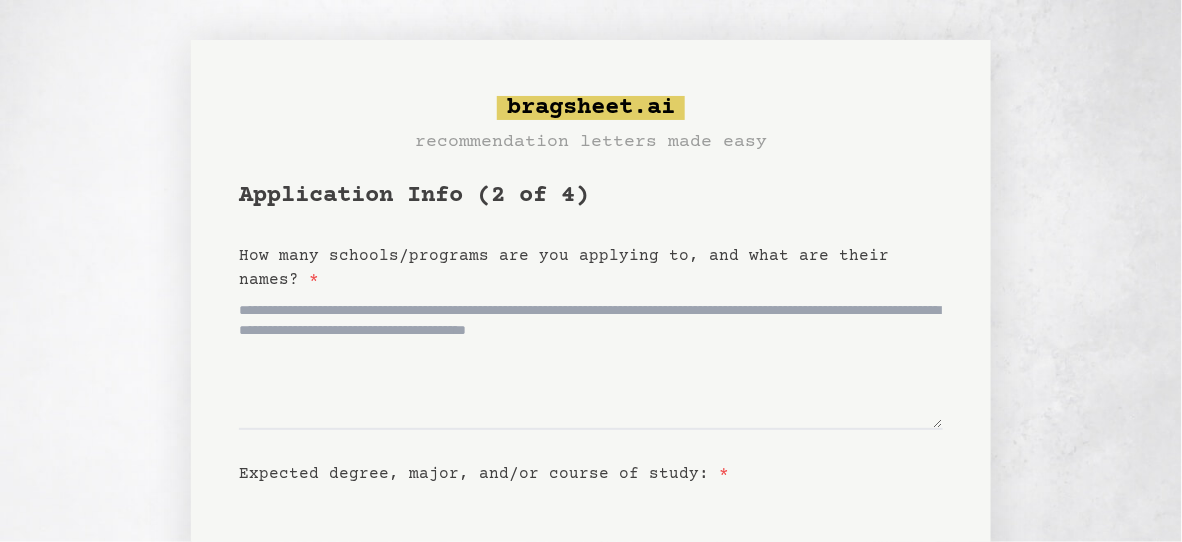 scroll, scrollTop: 0, scrollLeft: 0, axis: both 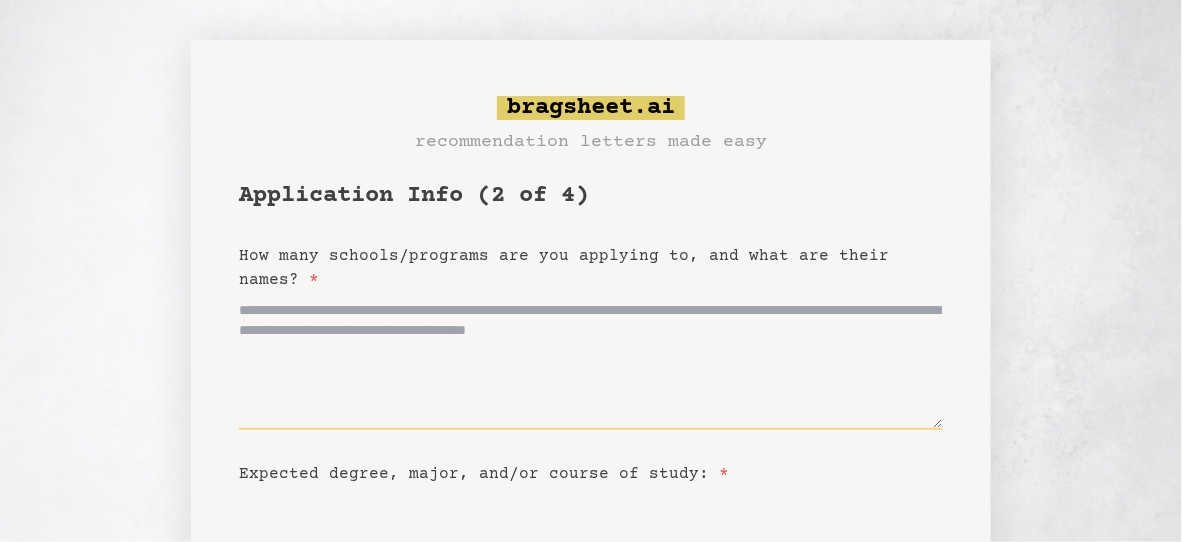 click on "How many schools/programs are you applying to, and what are
their names?   *" at bounding box center (591, 361) 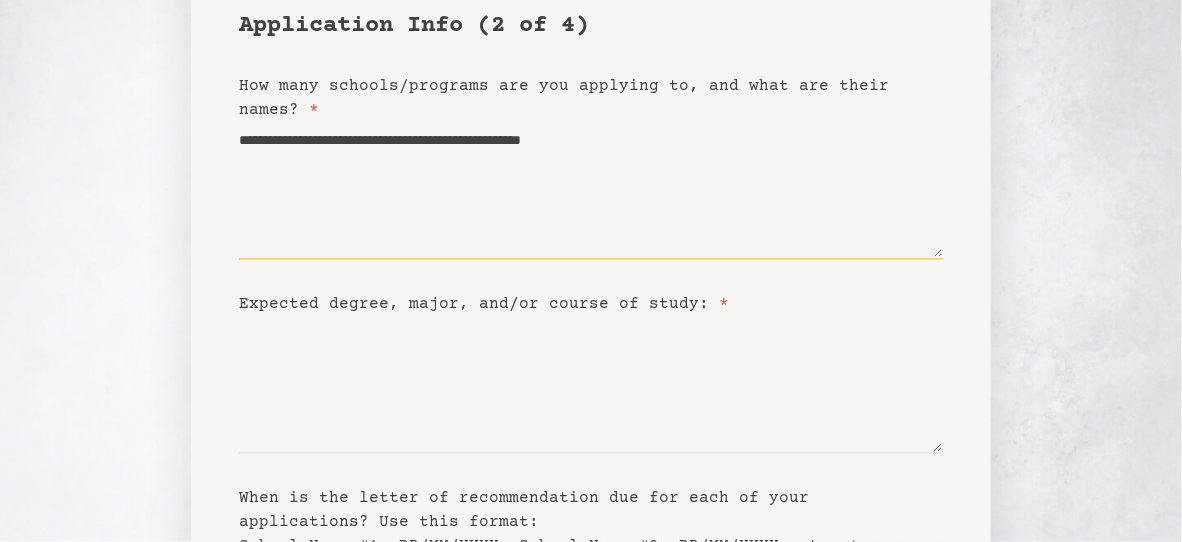 scroll, scrollTop: 200, scrollLeft: 0, axis: vertical 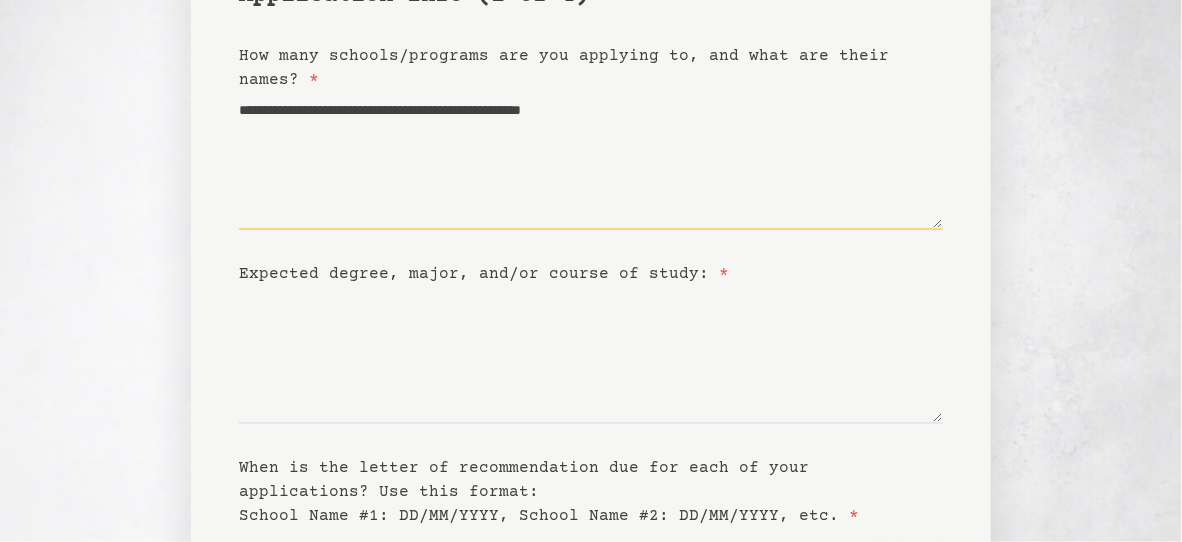 drag, startPoint x: 738, startPoint y: 110, endPoint x: 518, endPoint y: 115, distance: 220.05681 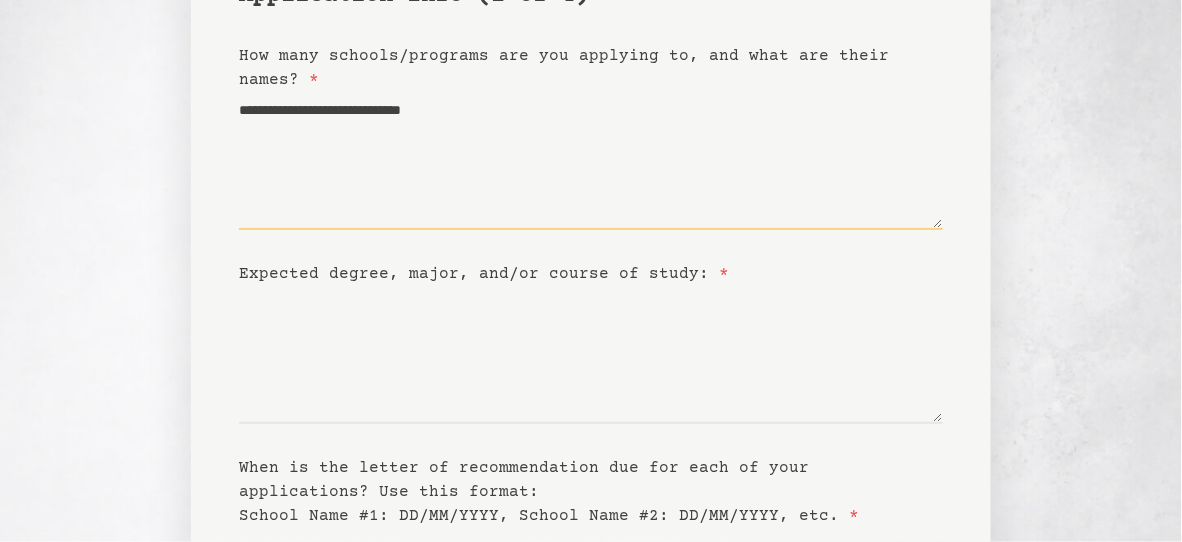 type on "**********" 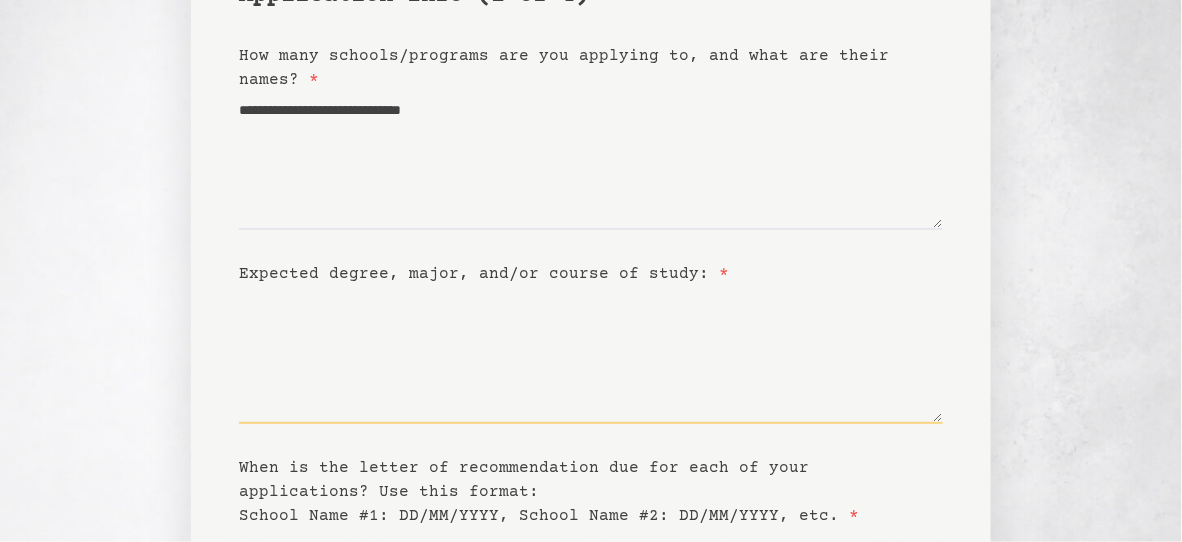 click on "Expected degree, major, and/or course of study:   *" at bounding box center [591, 355] 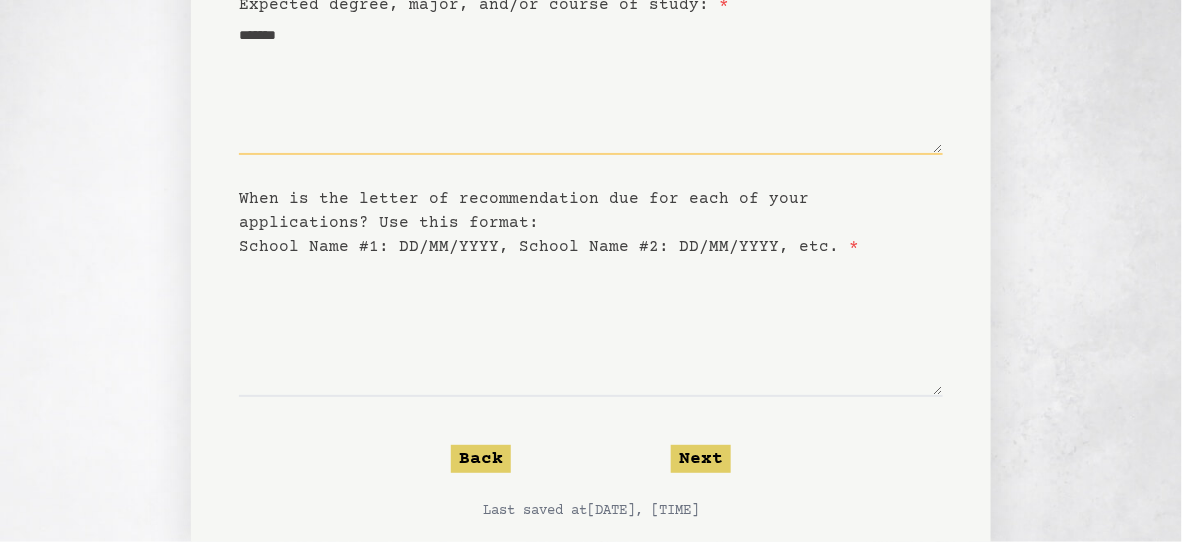 scroll, scrollTop: 500, scrollLeft: 0, axis: vertical 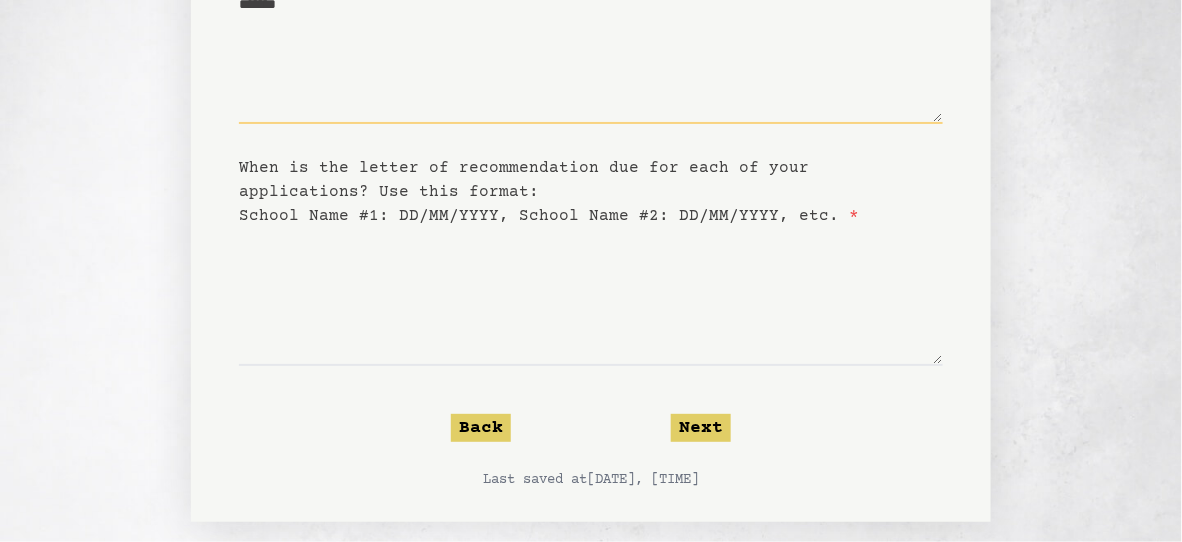 type on "*******" 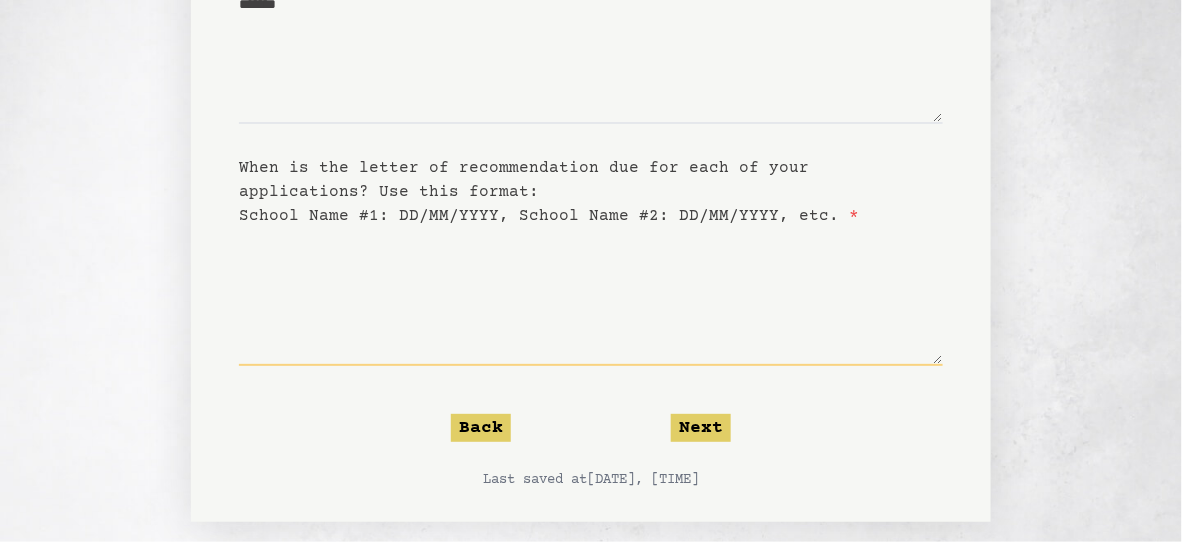 click on "When is the letter of recommendation due for each of your
applications? Use this format: School Name #1: DD/MM/YYYY,
School Name #2: DD/MM/YYYY, etc.   *" at bounding box center (591, 297) 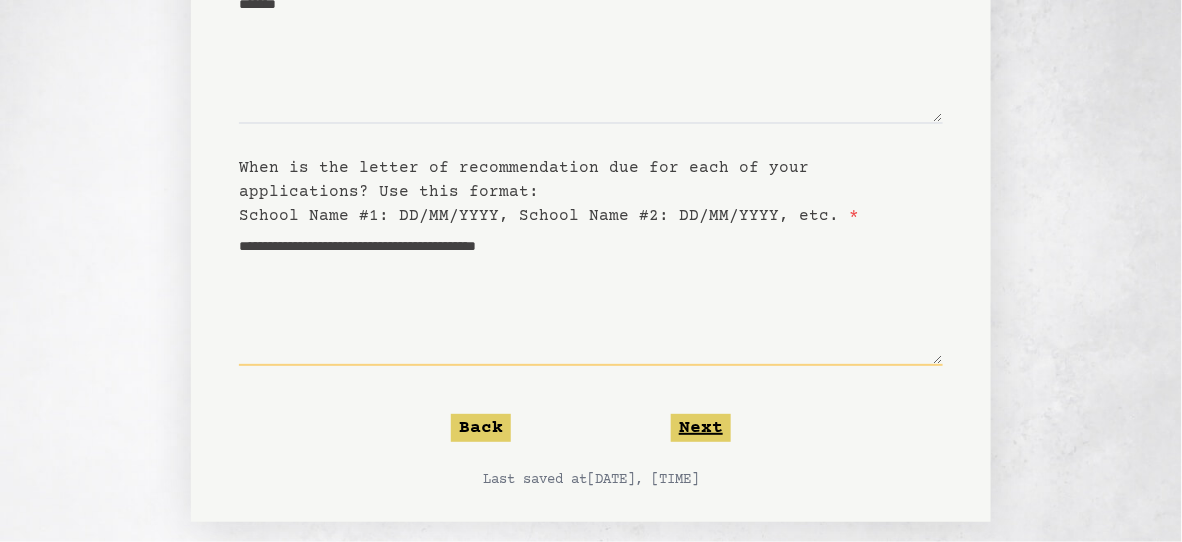 type on "**********" 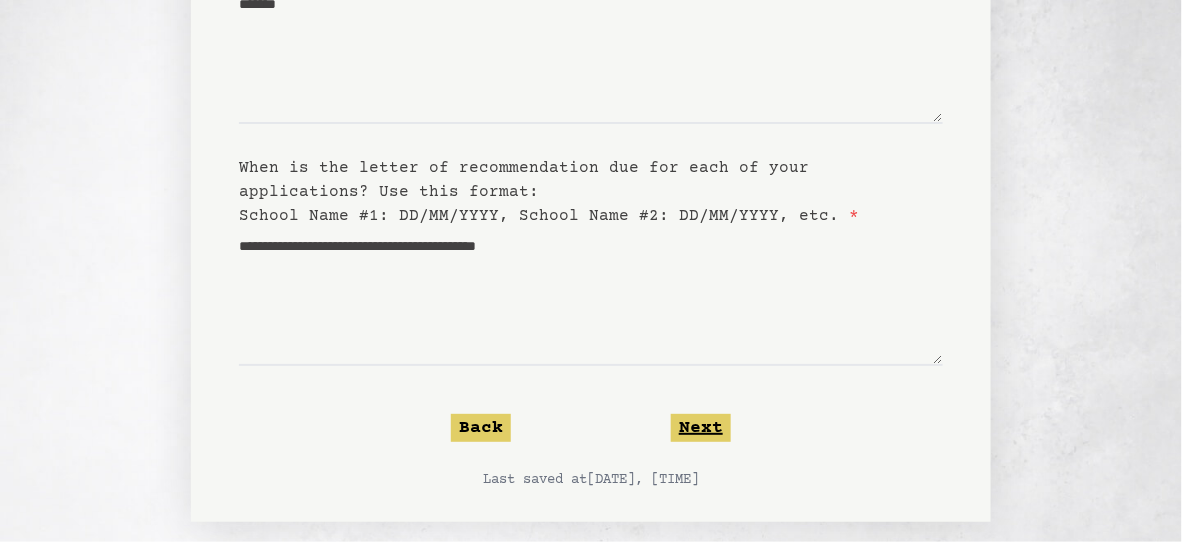 click on "Next" 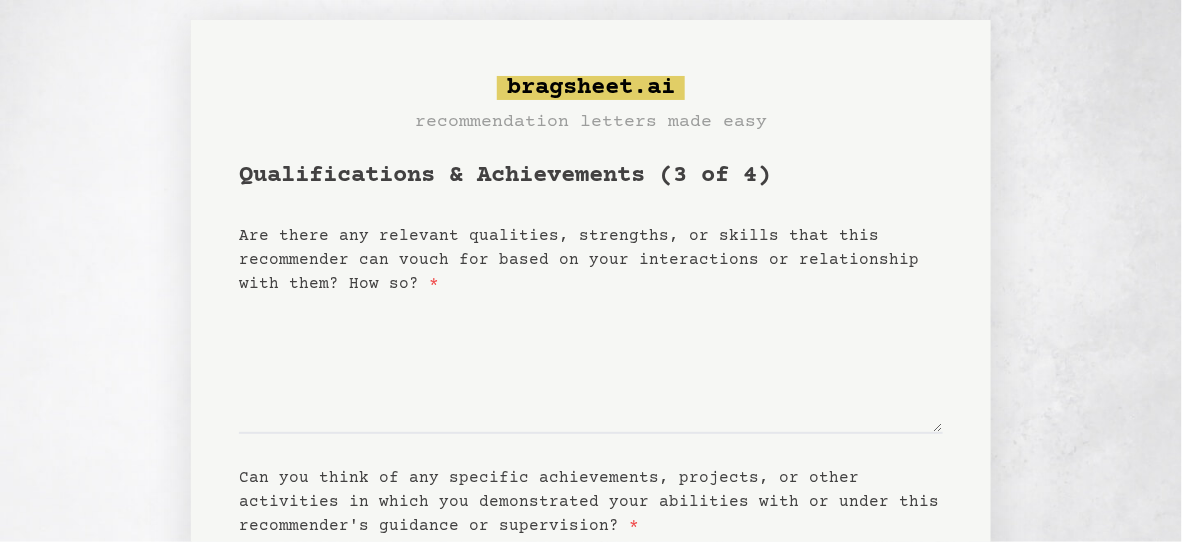 scroll, scrollTop: 0, scrollLeft: 0, axis: both 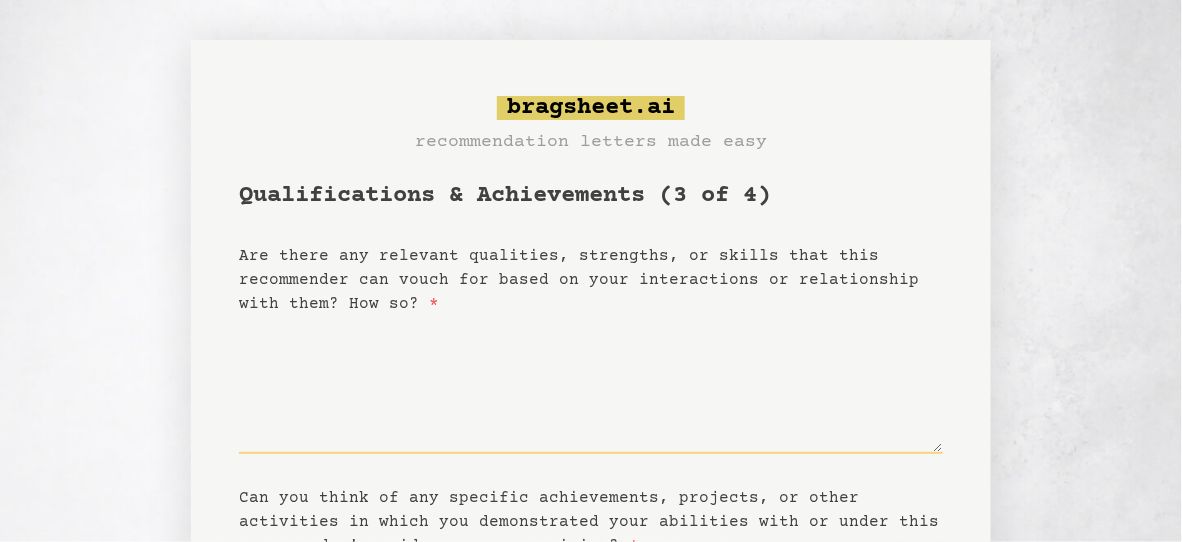 click on "Are there any relevant qualities, strengths, or skills that this
recommender can vouch for based on your interactions or
relationship with them? How so?   *" at bounding box center [591, 385] 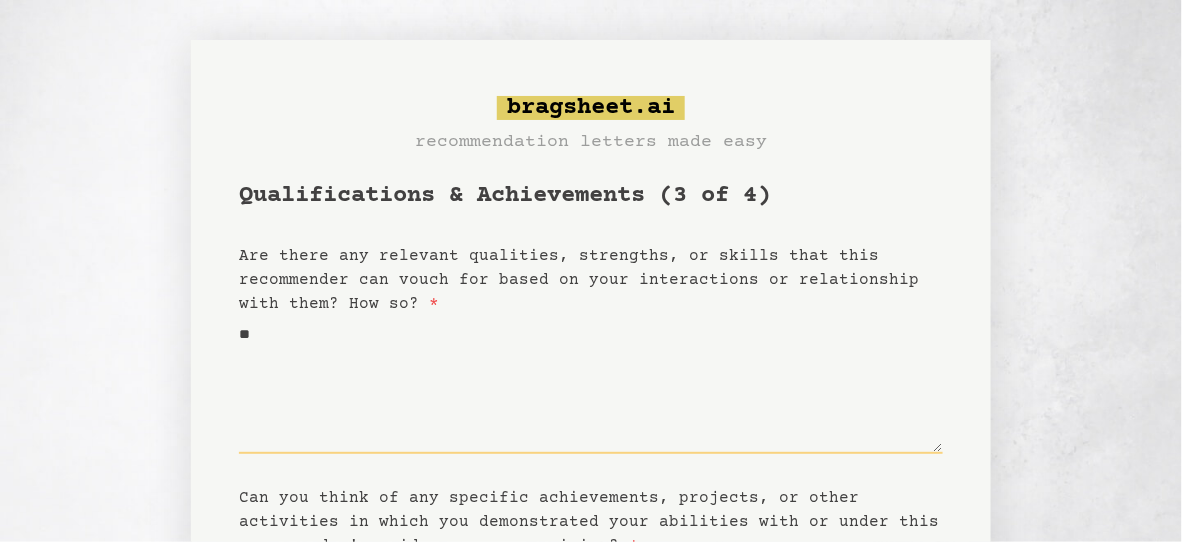 type on "*" 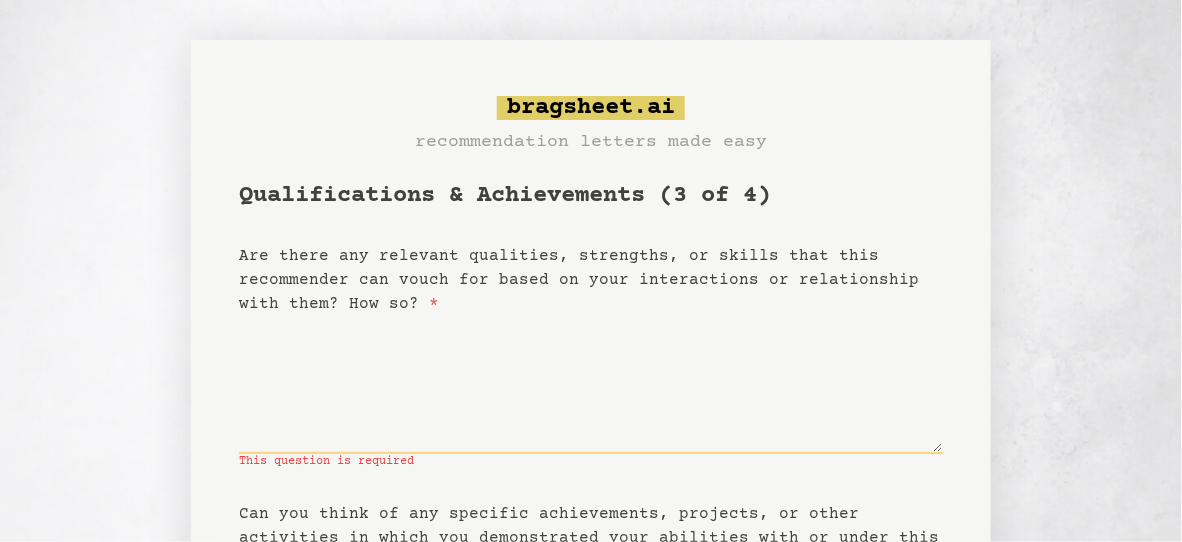 type on "*" 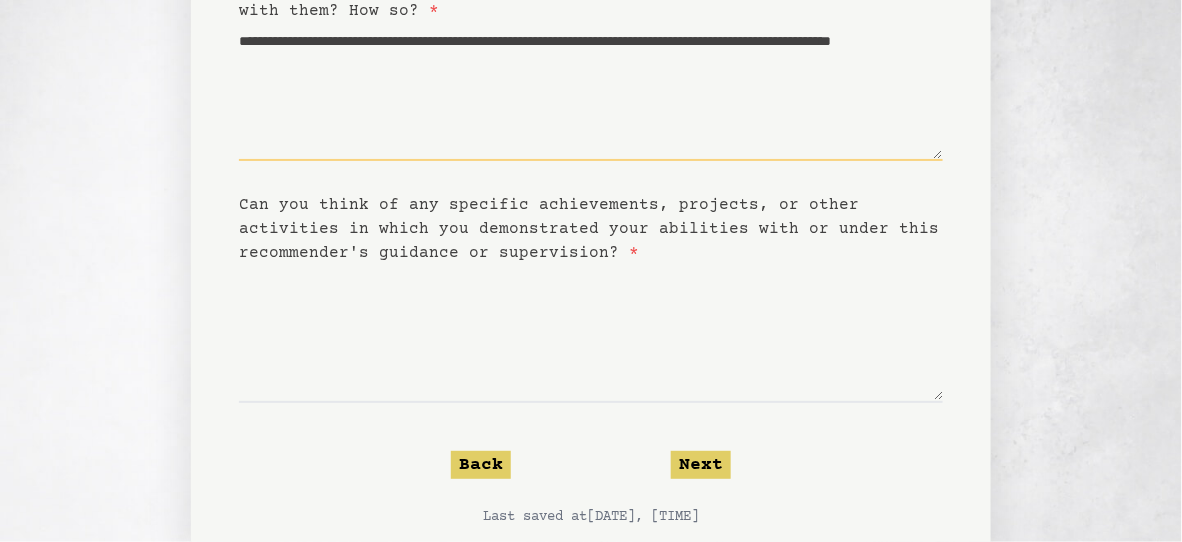scroll, scrollTop: 300, scrollLeft: 0, axis: vertical 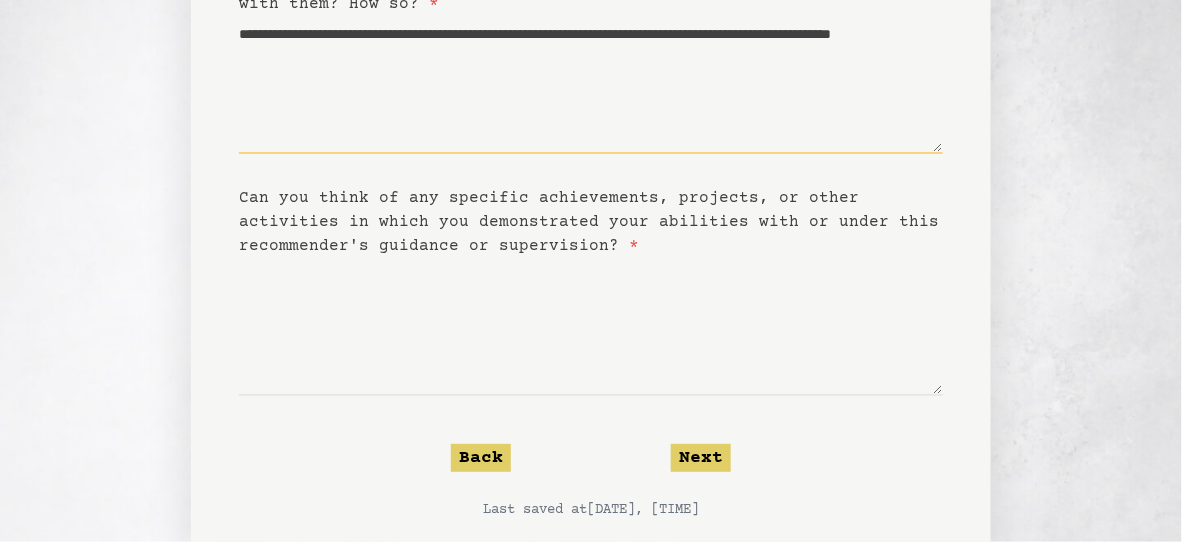 type on "**********" 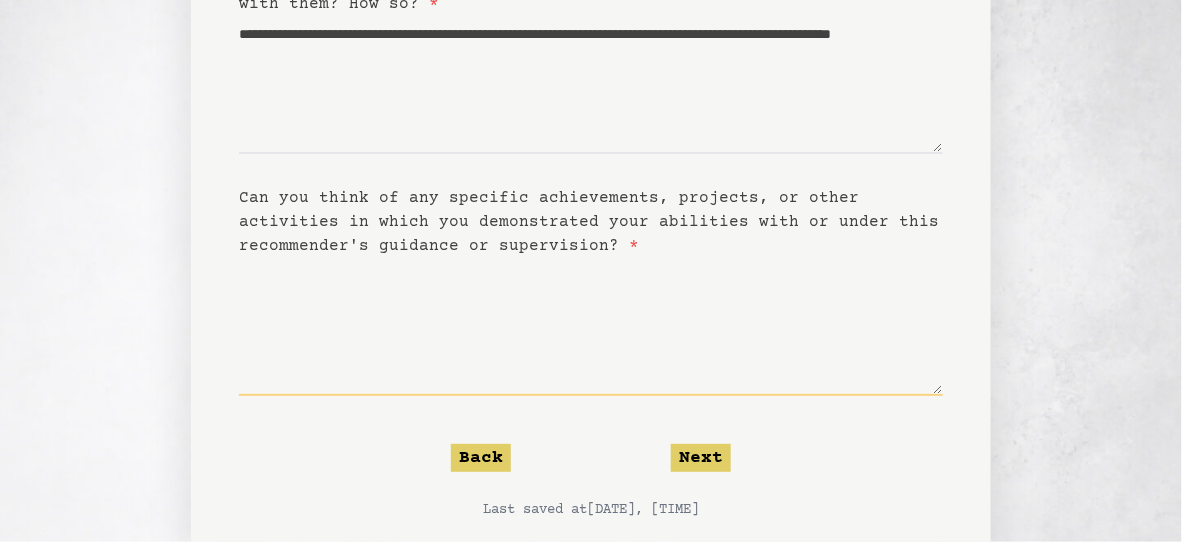 click on "Can you think of any specific achievements, projects, or other
activities in which you demonstrated your abilities with or
under this recommender's guidance or supervision?   *" at bounding box center [591, 327] 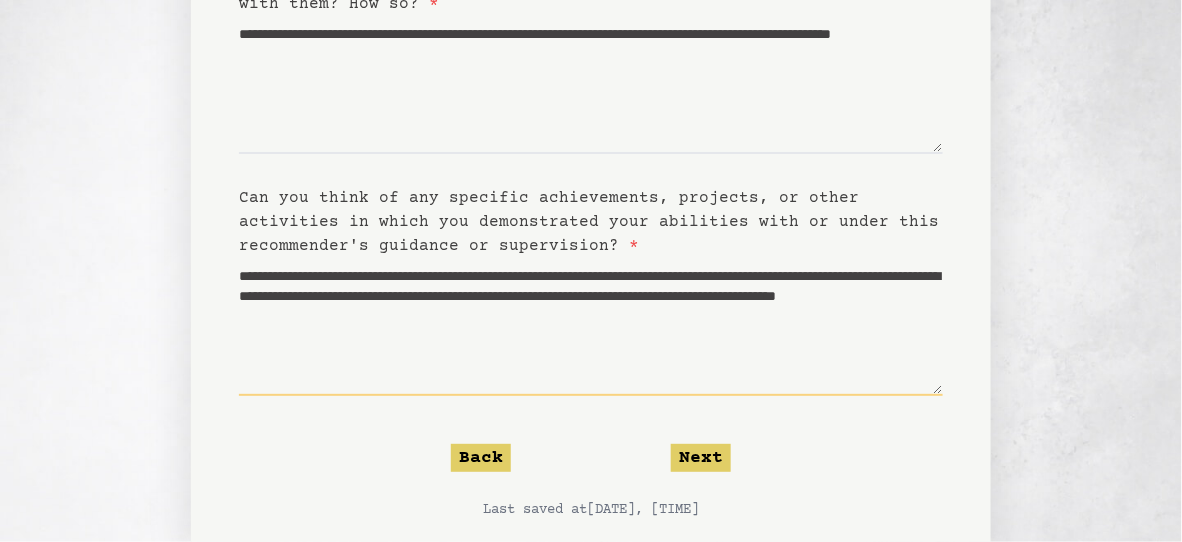 click on "**********" at bounding box center (591, 327) 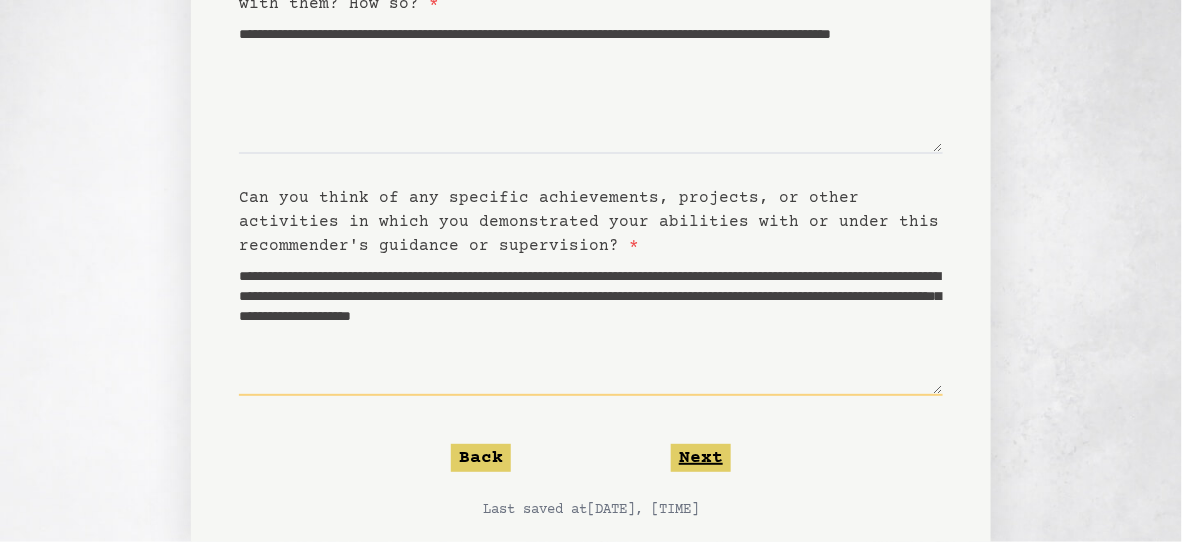 type on "**********" 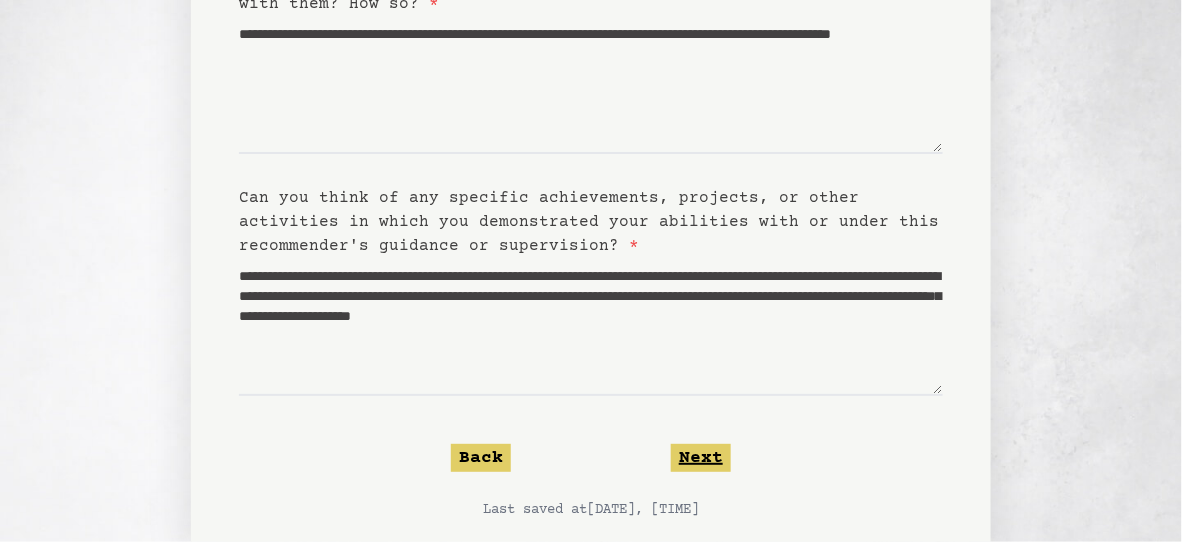 click on "Next" 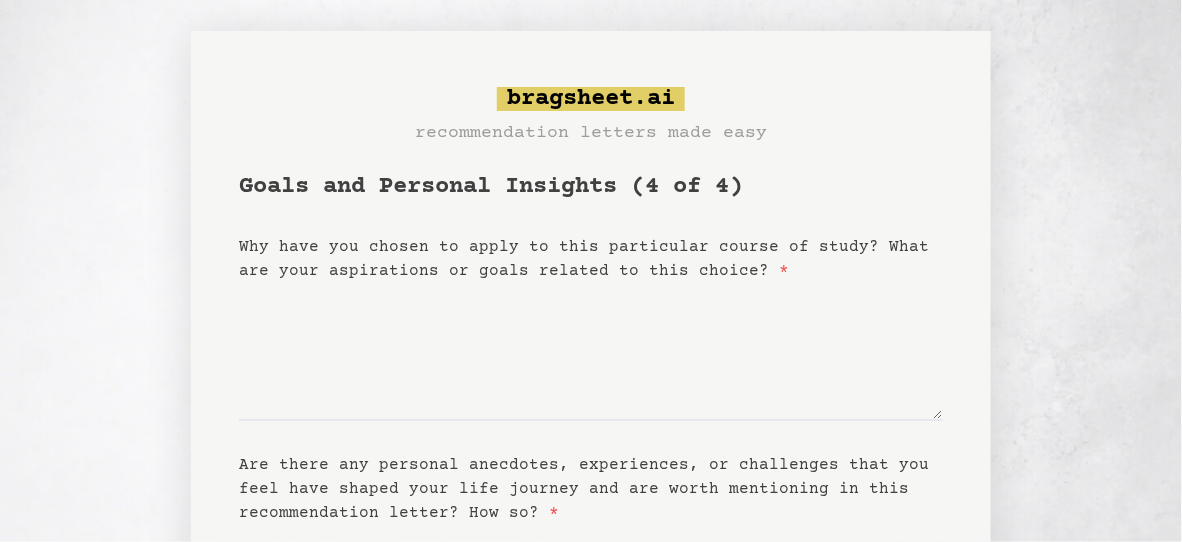 scroll, scrollTop: 0, scrollLeft: 0, axis: both 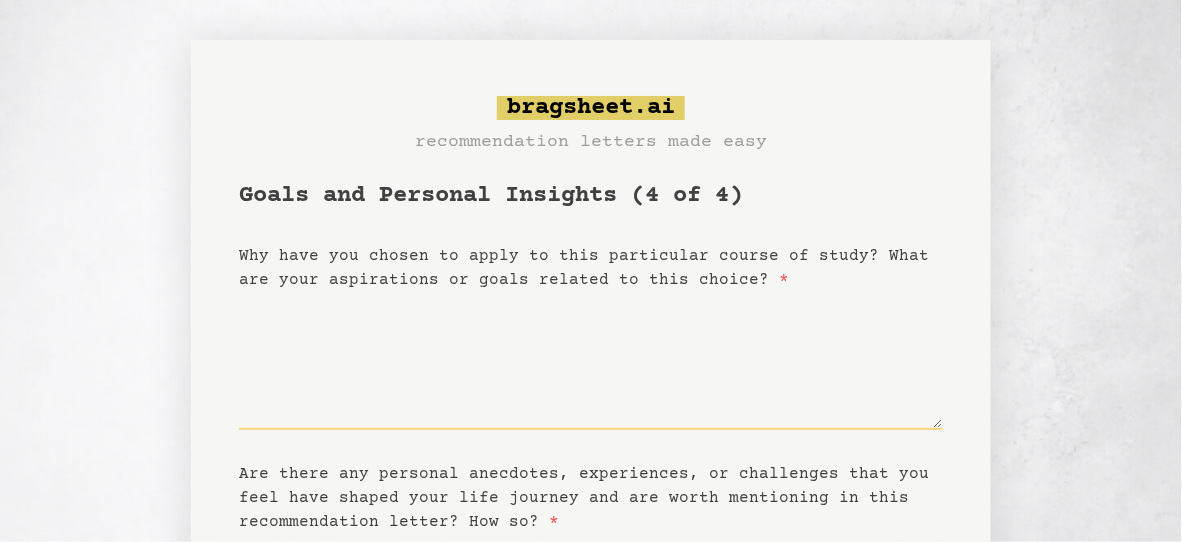 click on "Why have you chosen to apply to this particular course of study?
What are your aspirations or goals related to this choice?   *" at bounding box center [591, 361] 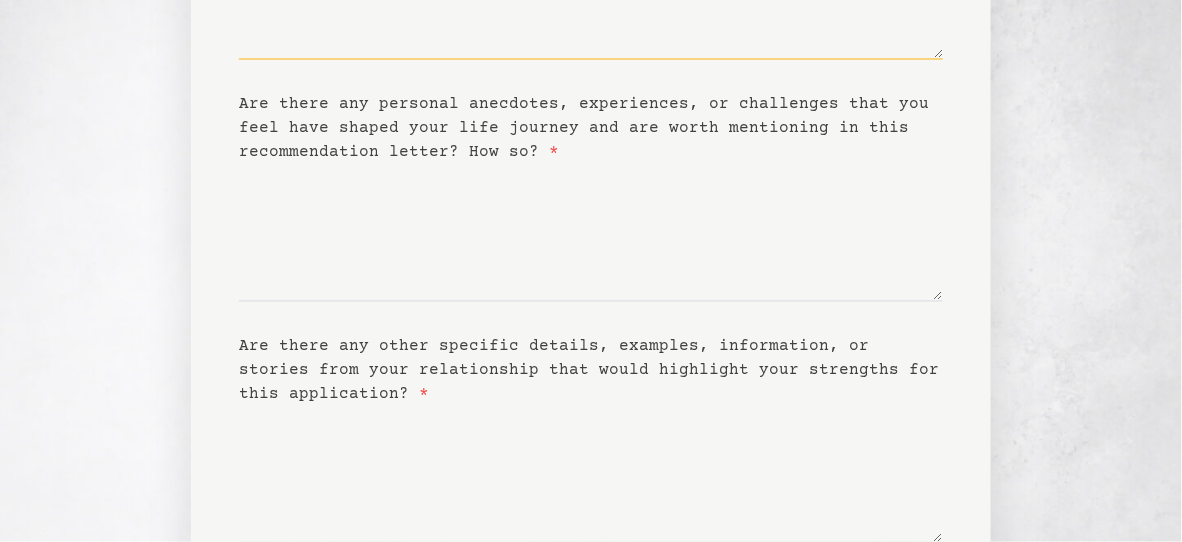 scroll, scrollTop: 400, scrollLeft: 0, axis: vertical 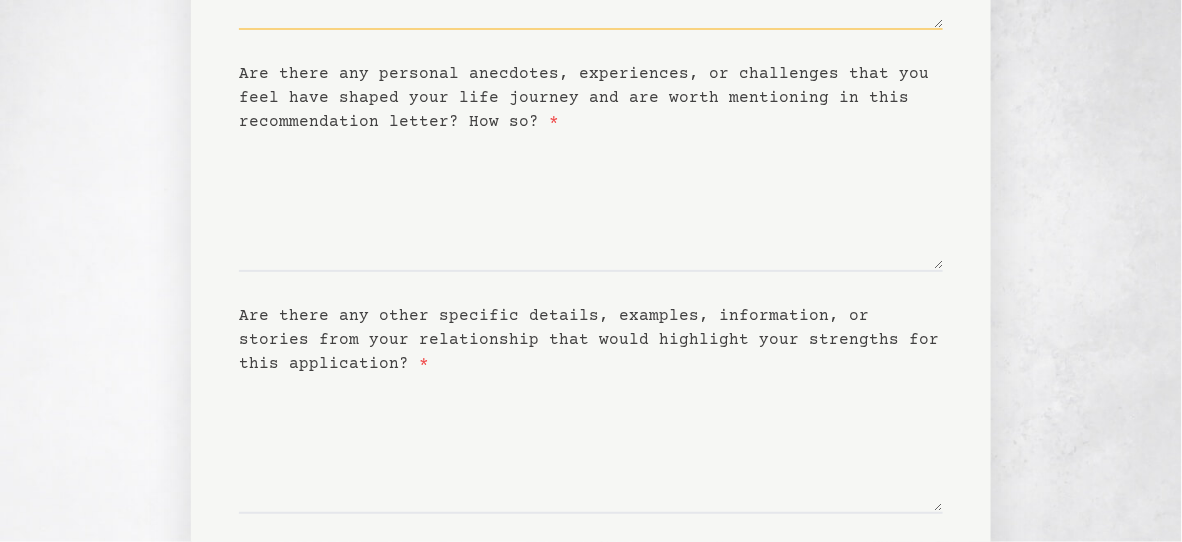 type on "**********" 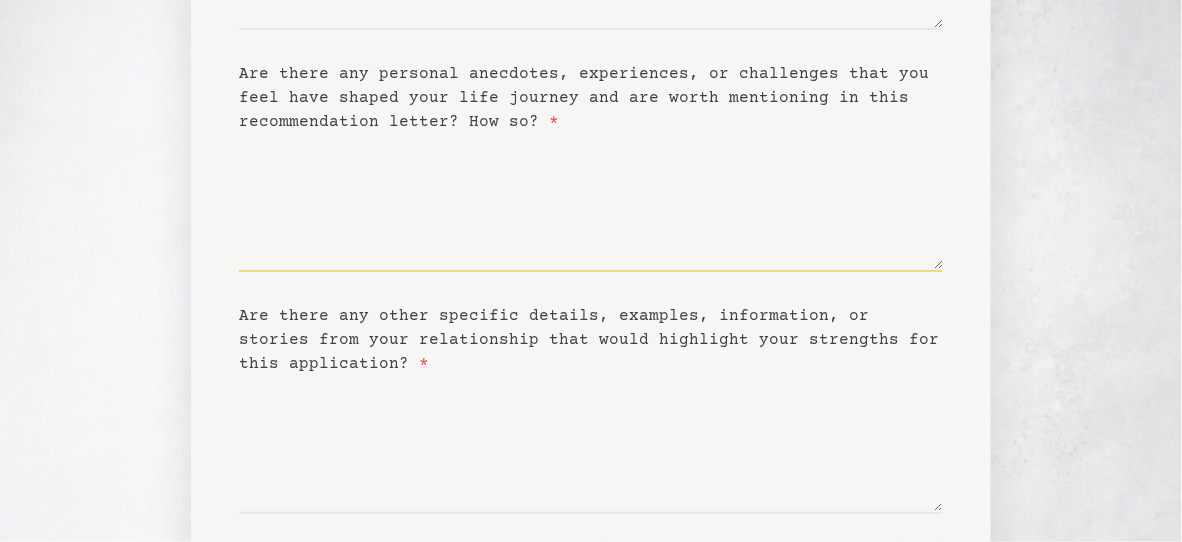 click on "Are there any personal anecdotes, experiences, or challenges
that you feel have shaped your life journey and are worth
mentioning in this recommendation letter? How so?   *" at bounding box center [591, 203] 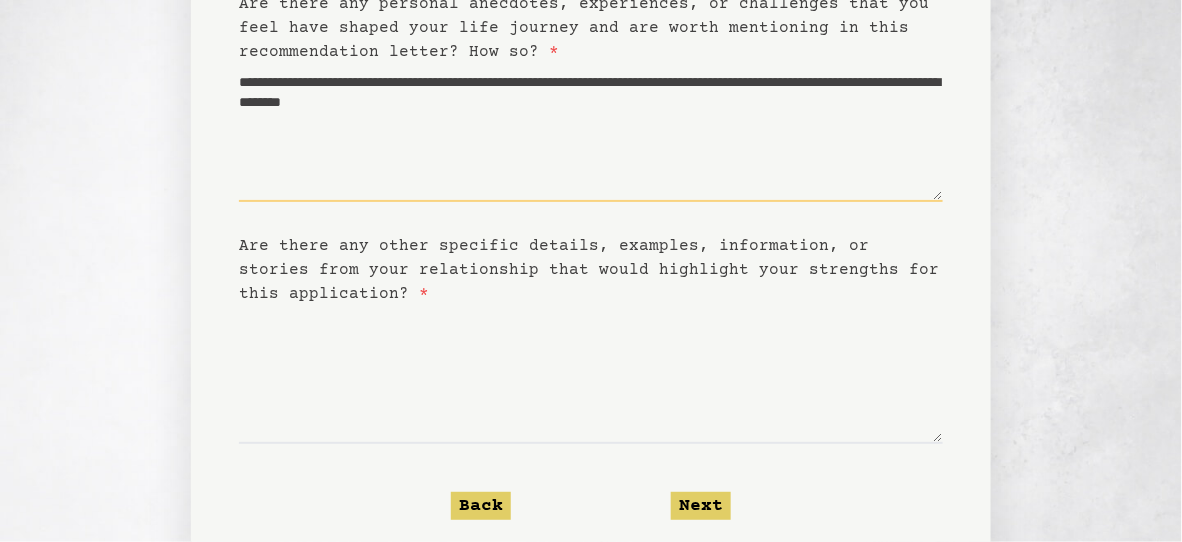 scroll, scrollTop: 500, scrollLeft: 0, axis: vertical 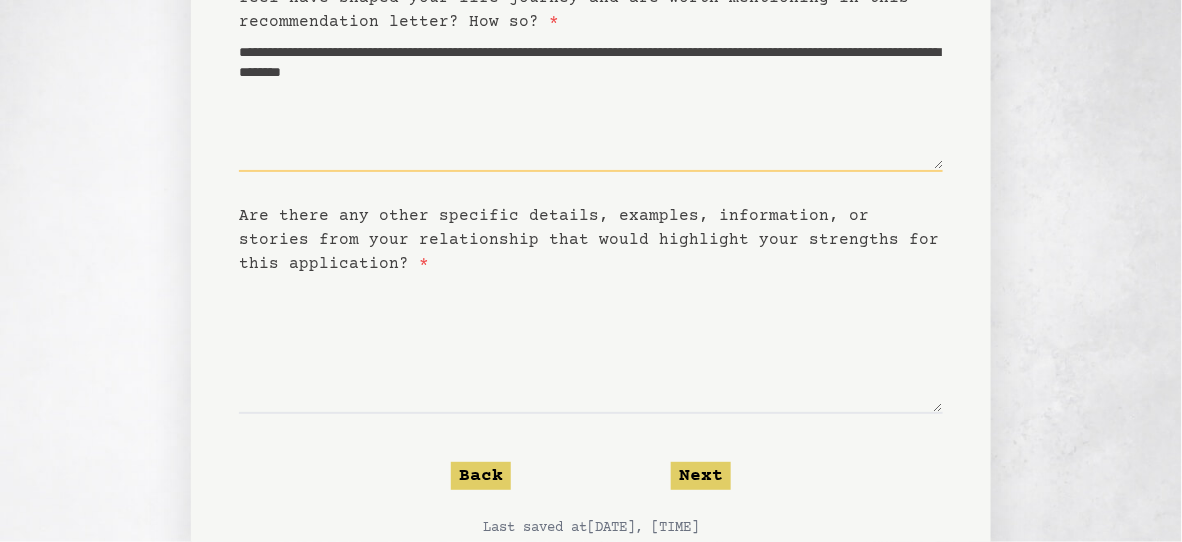 type on "**********" 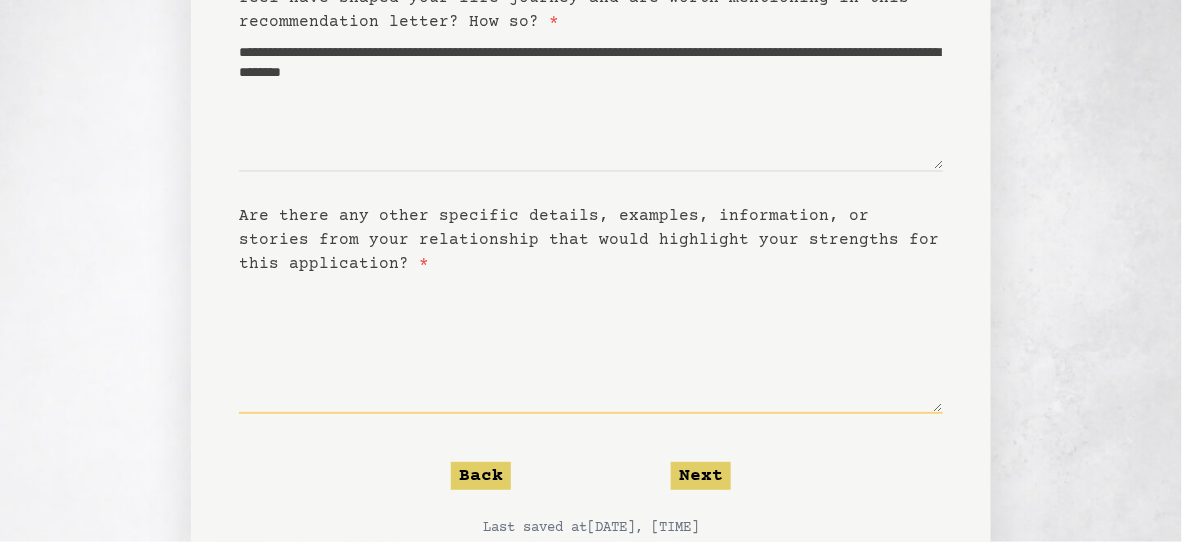 click on "Are there any other specific details, examples, information, or
stories from your relationship that would highlight your
strengths for this application?   *" at bounding box center (591, 345) 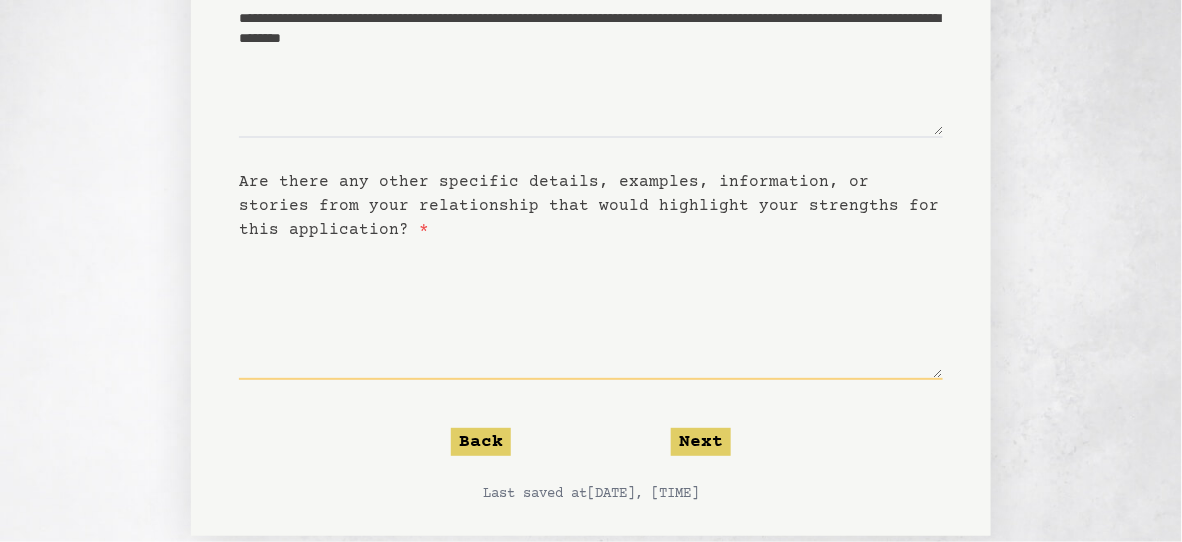 scroll, scrollTop: 567, scrollLeft: 0, axis: vertical 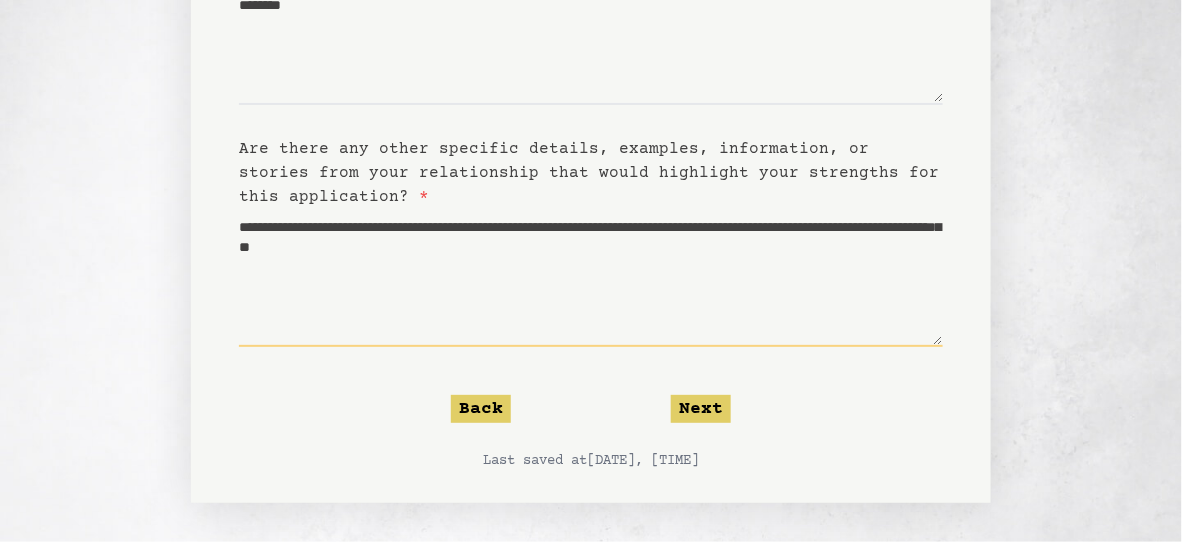 click on "**********" at bounding box center (591, 278) 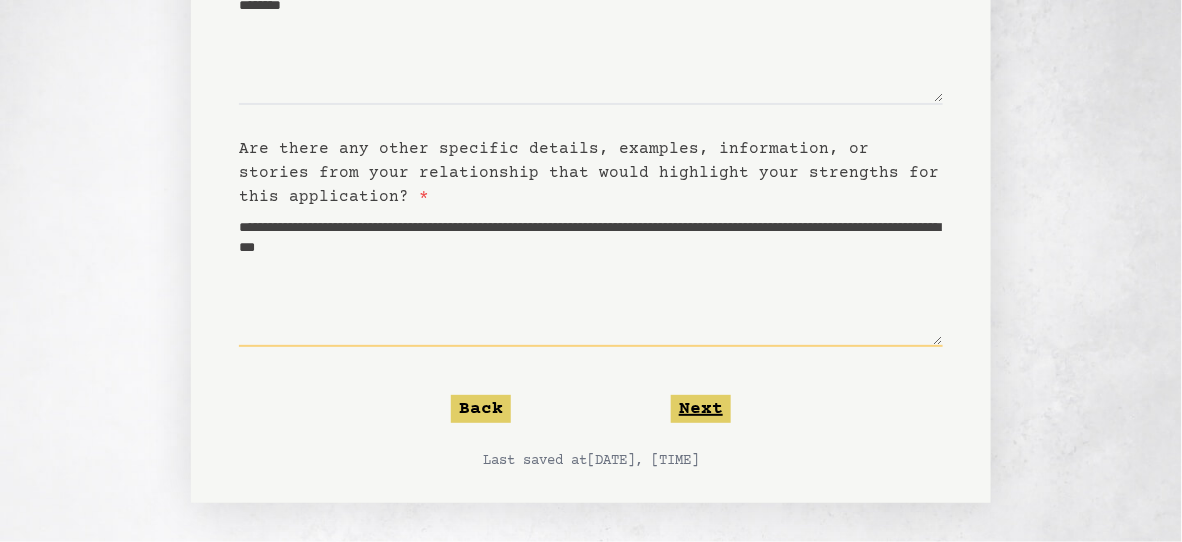 type on "**********" 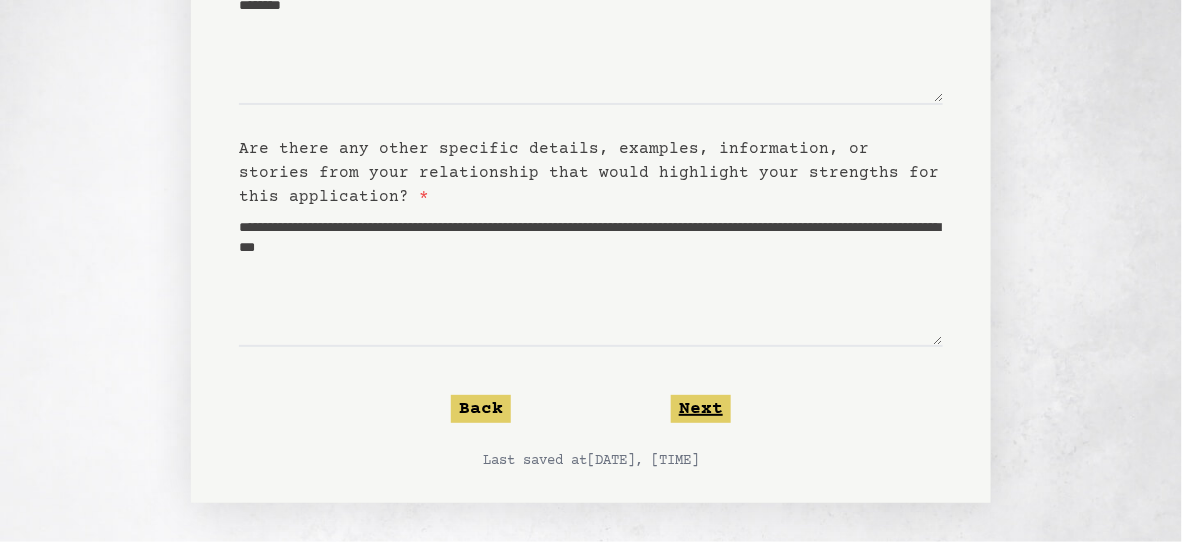 click on "Next" 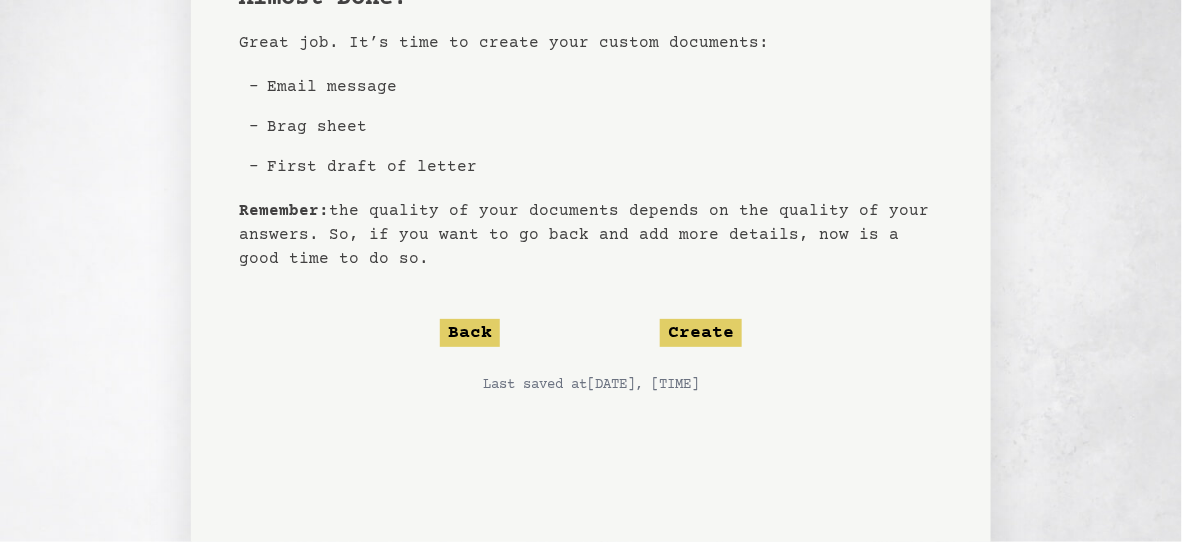scroll, scrollTop: 200, scrollLeft: 0, axis: vertical 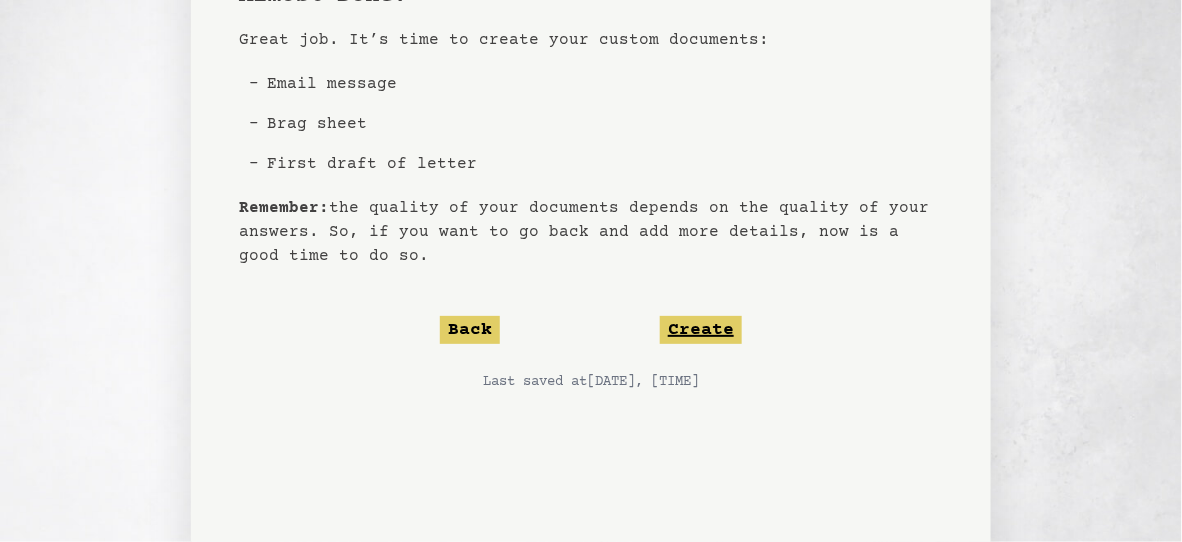 click on "Create" 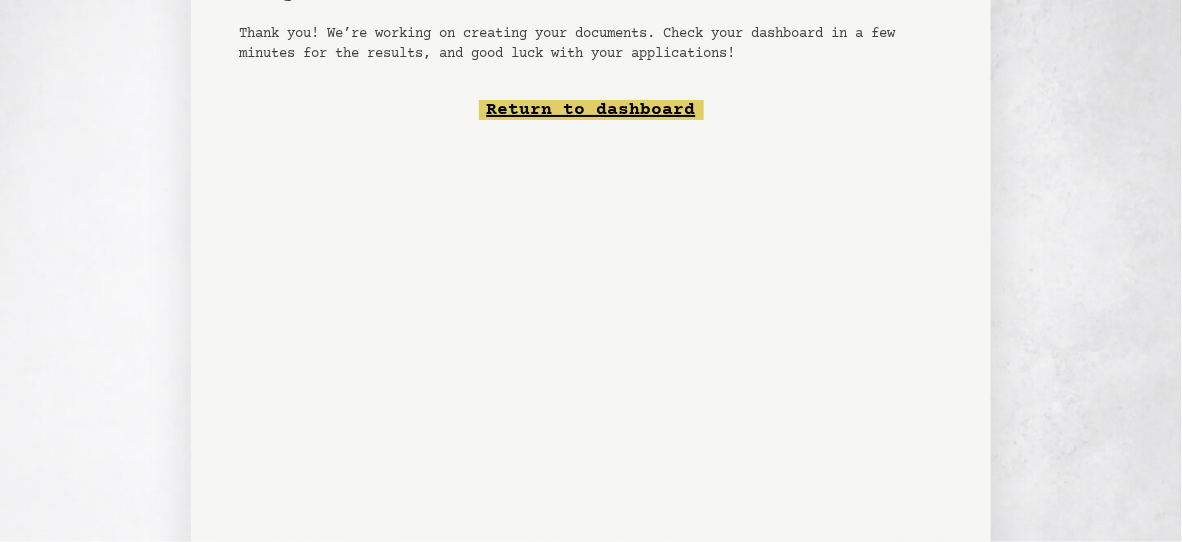 click on "Return to dashboard" at bounding box center [591, 110] 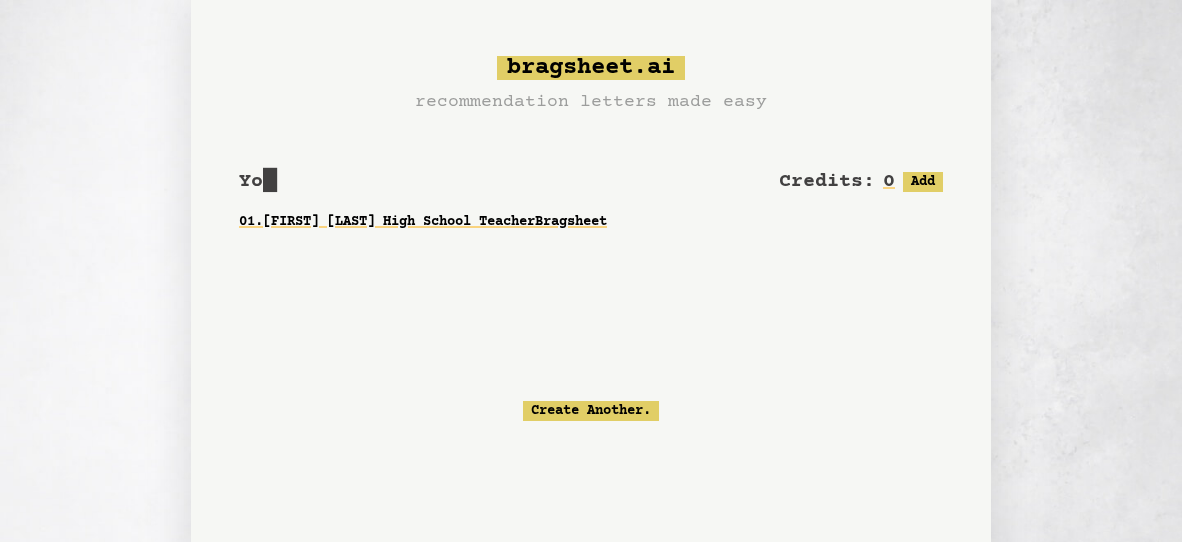 scroll, scrollTop: 0, scrollLeft: 0, axis: both 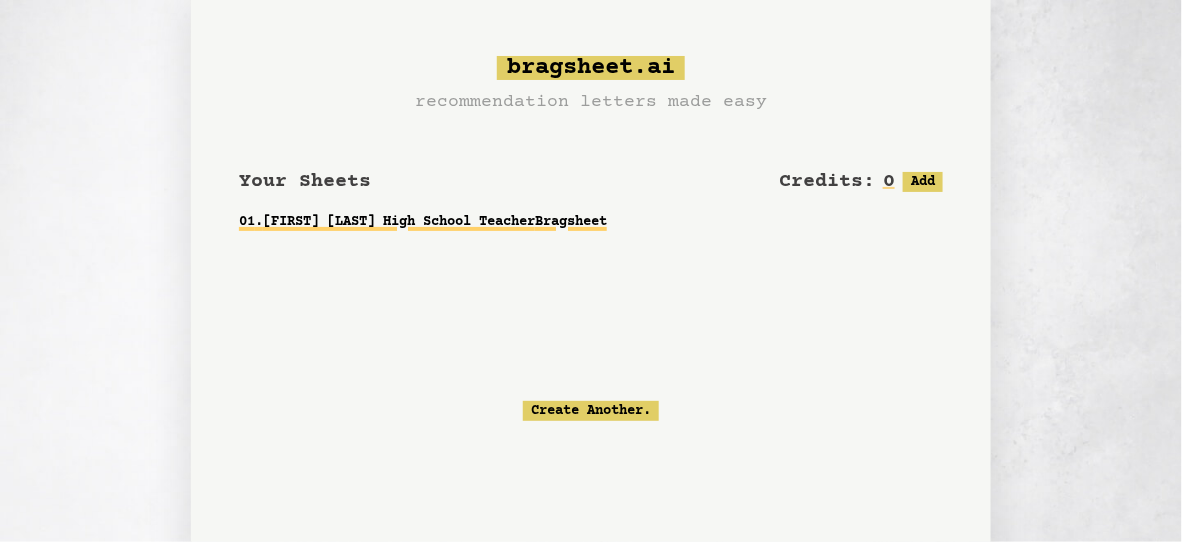 click on "01 .  [FIRST] [LAST] High School Teacher
Bragsheet" at bounding box center [591, 222] 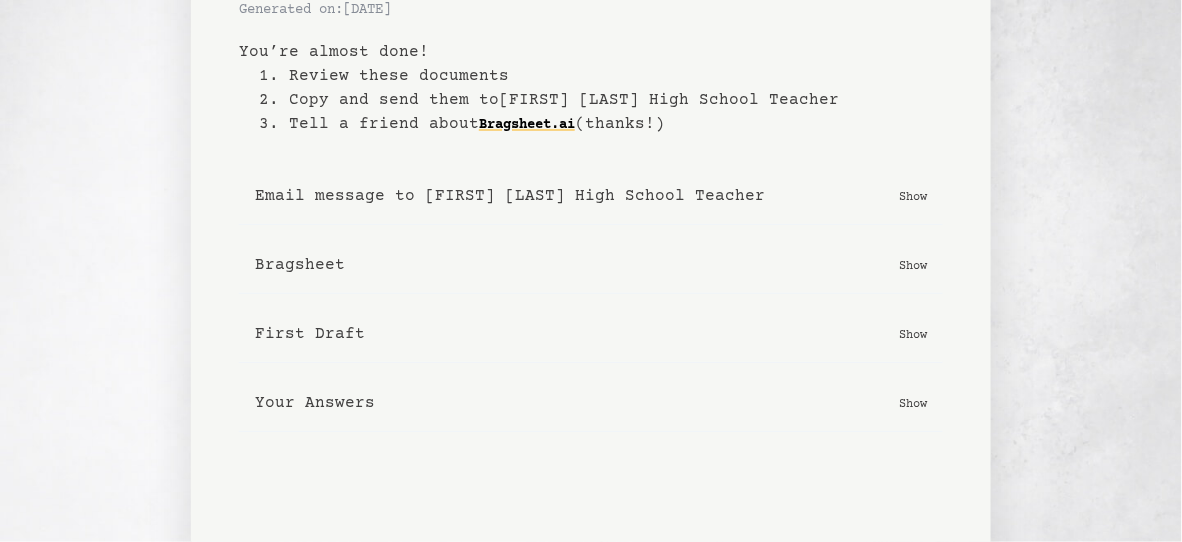 scroll, scrollTop: 208, scrollLeft: 0, axis: vertical 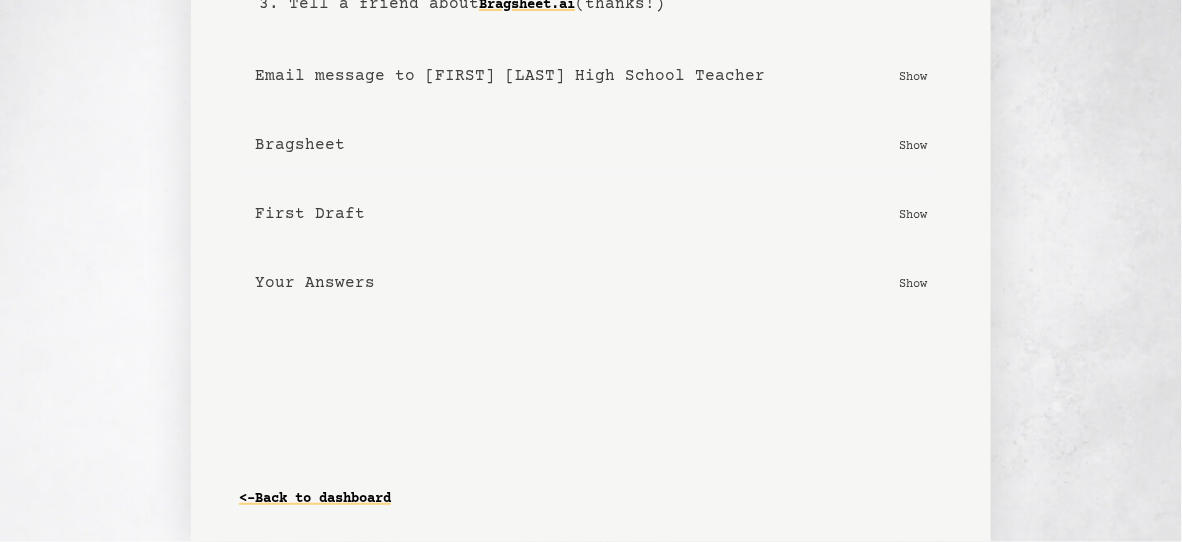 click on "First Draft" at bounding box center [310, 214] 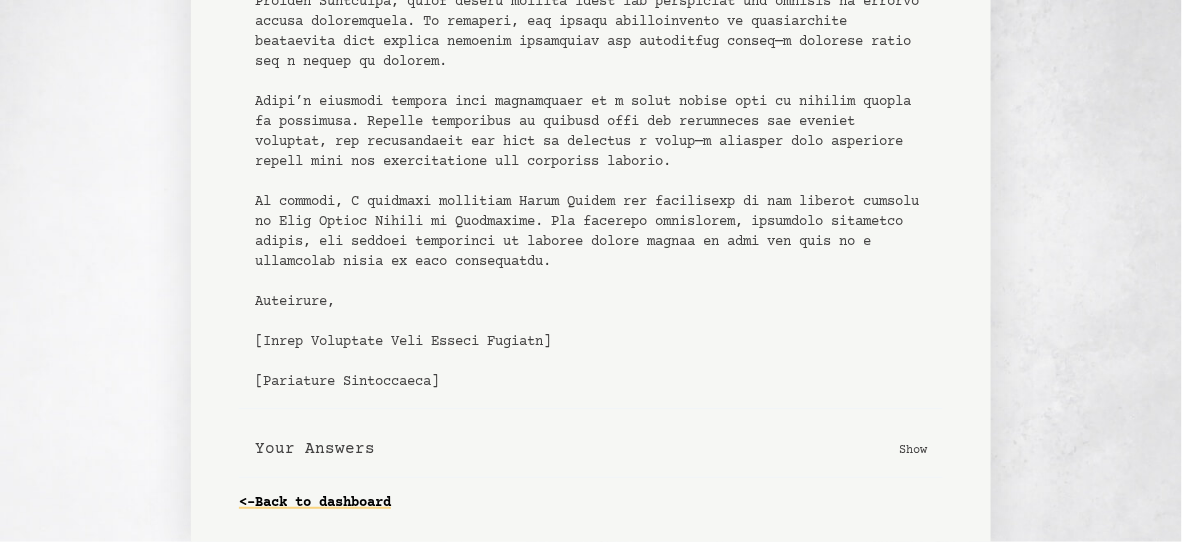scroll, scrollTop: 922, scrollLeft: 0, axis: vertical 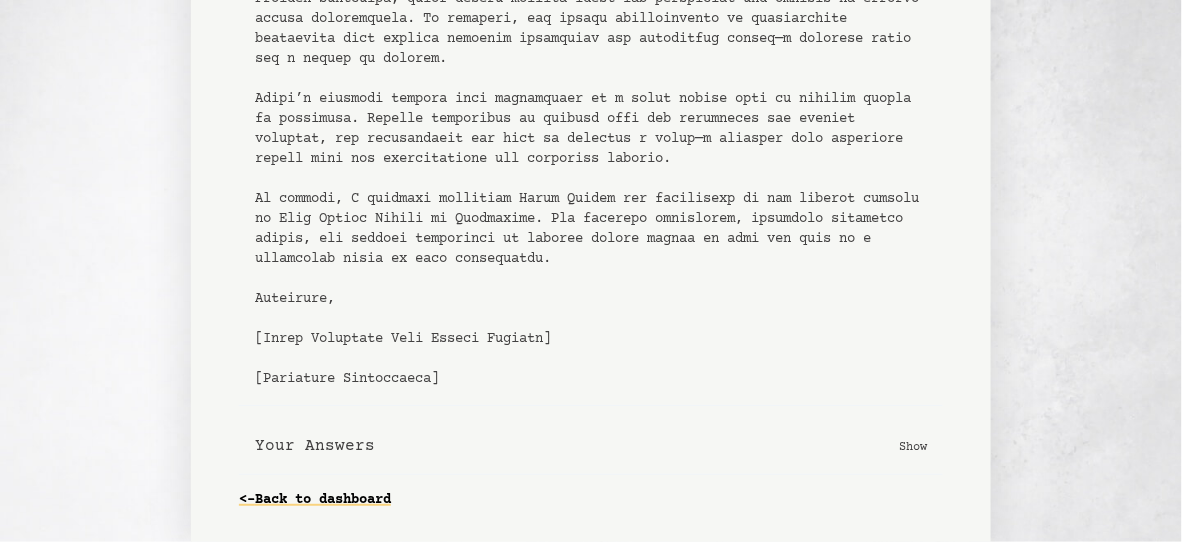 click 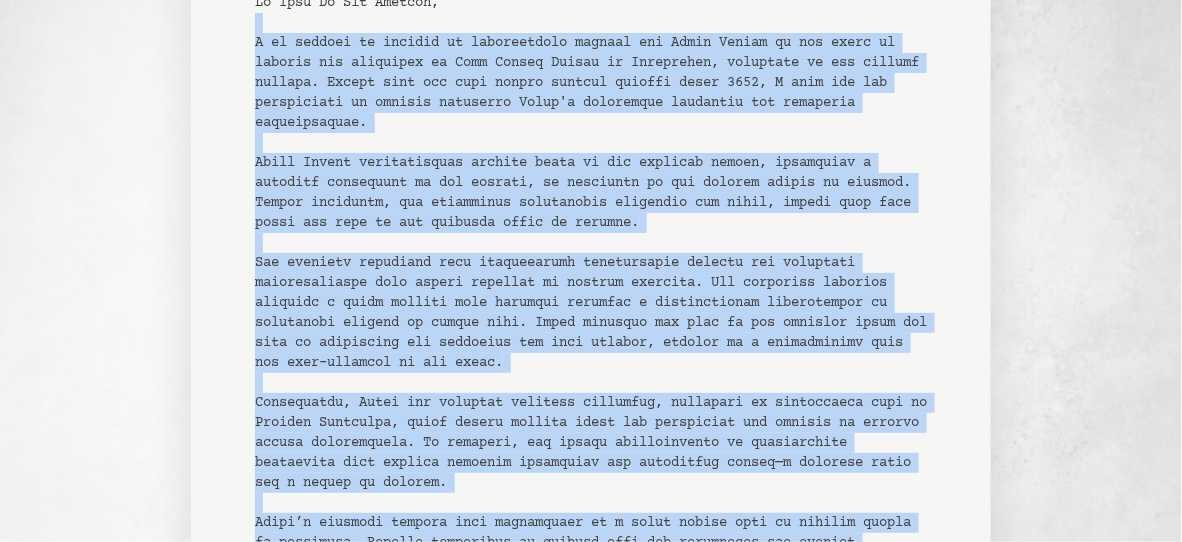 scroll, scrollTop: 264, scrollLeft: 0, axis: vertical 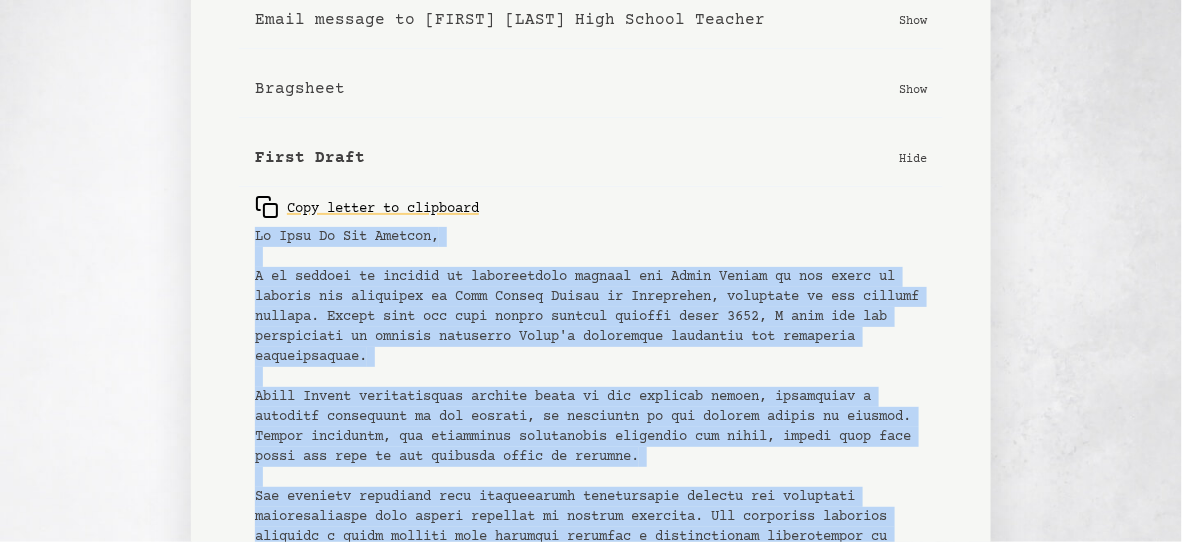 drag, startPoint x: 469, startPoint y: 379, endPoint x: 233, endPoint y: 232, distance: 278.03778 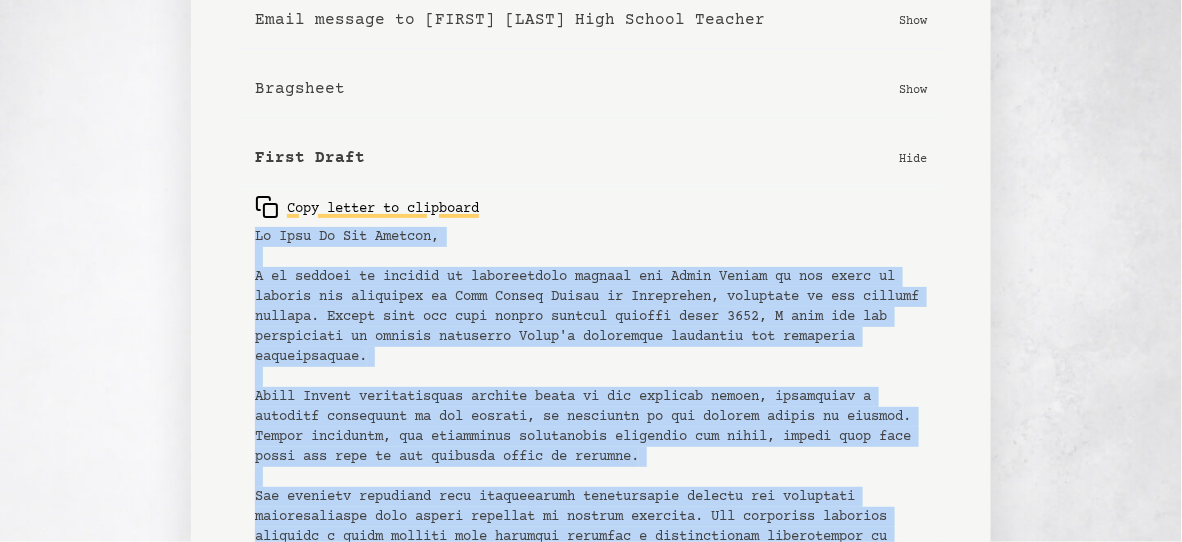 click on "Copy letter to clipboard" at bounding box center (367, 207) 